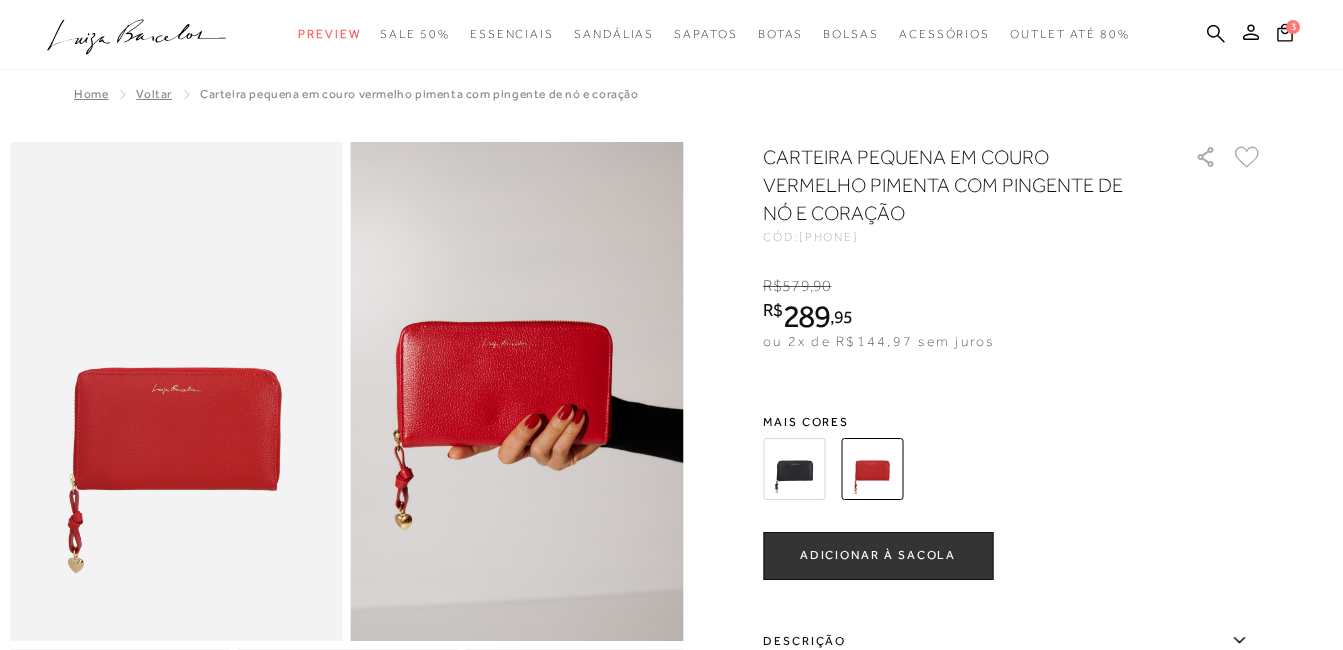 scroll, scrollTop: 0, scrollLeft: 0, axis: both 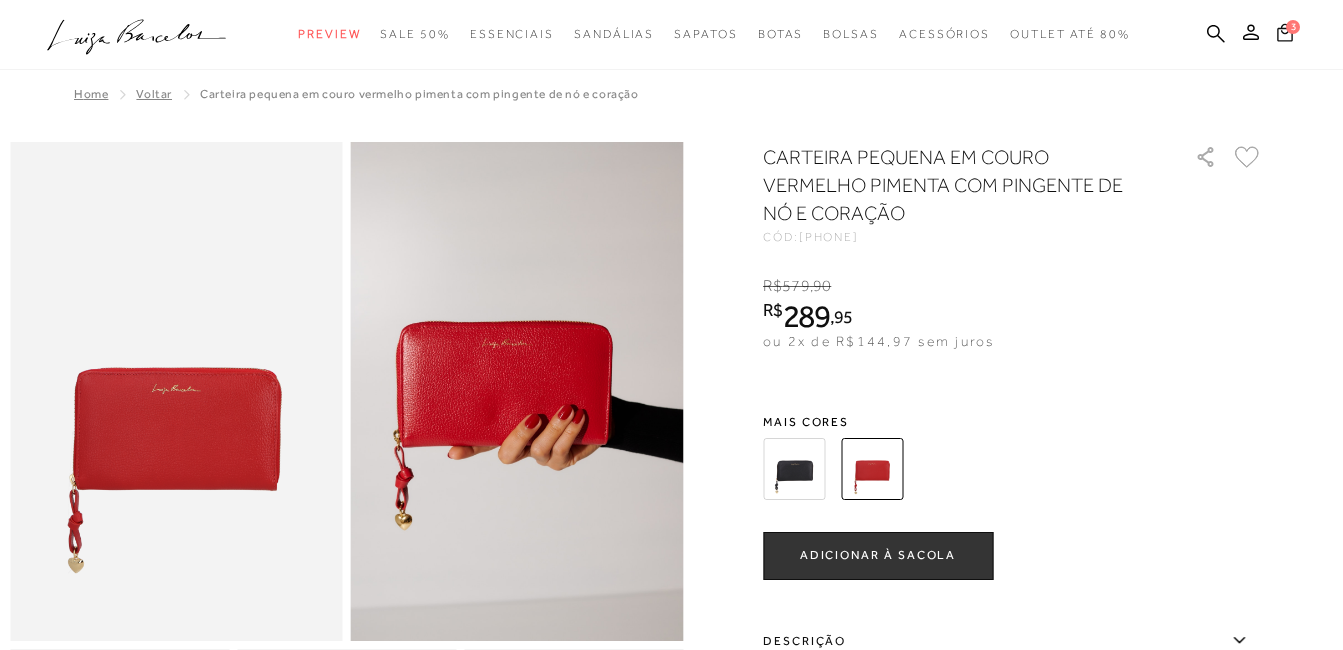 click 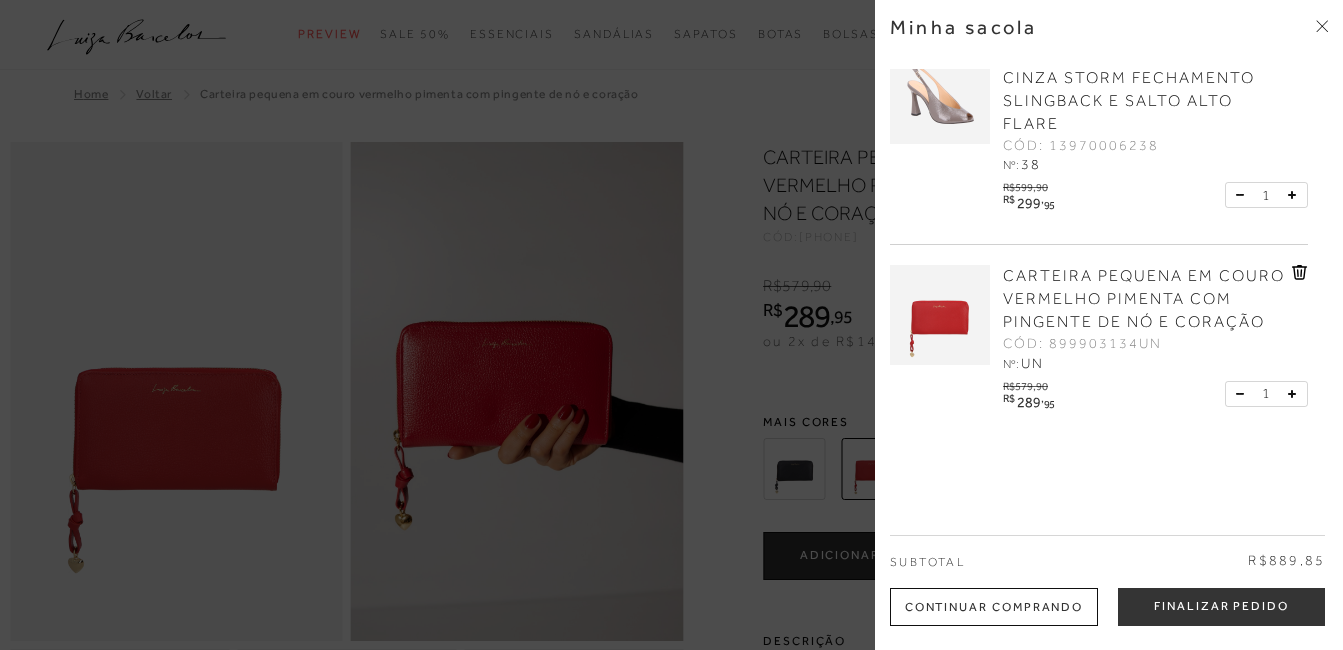 scroll, scrollTop: 281, scrollLeft: 0, axis: vertical 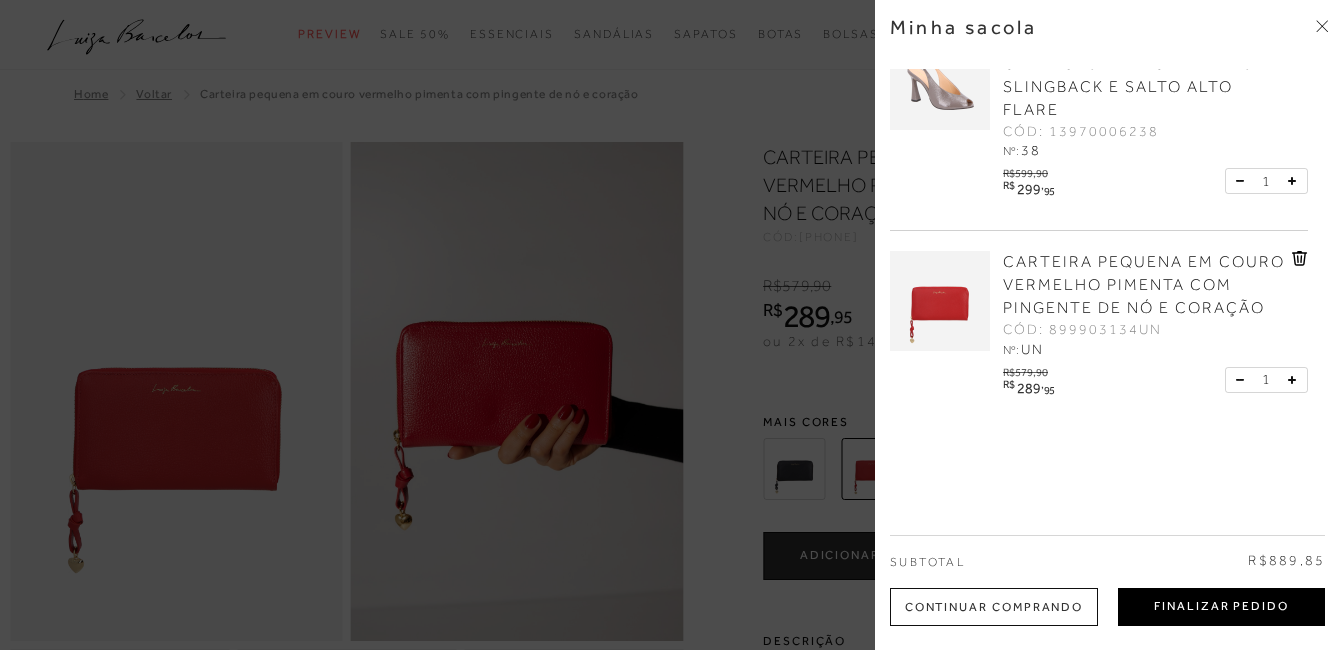 click on "Finalizar Pedido" at bounding box center [1221, 607] 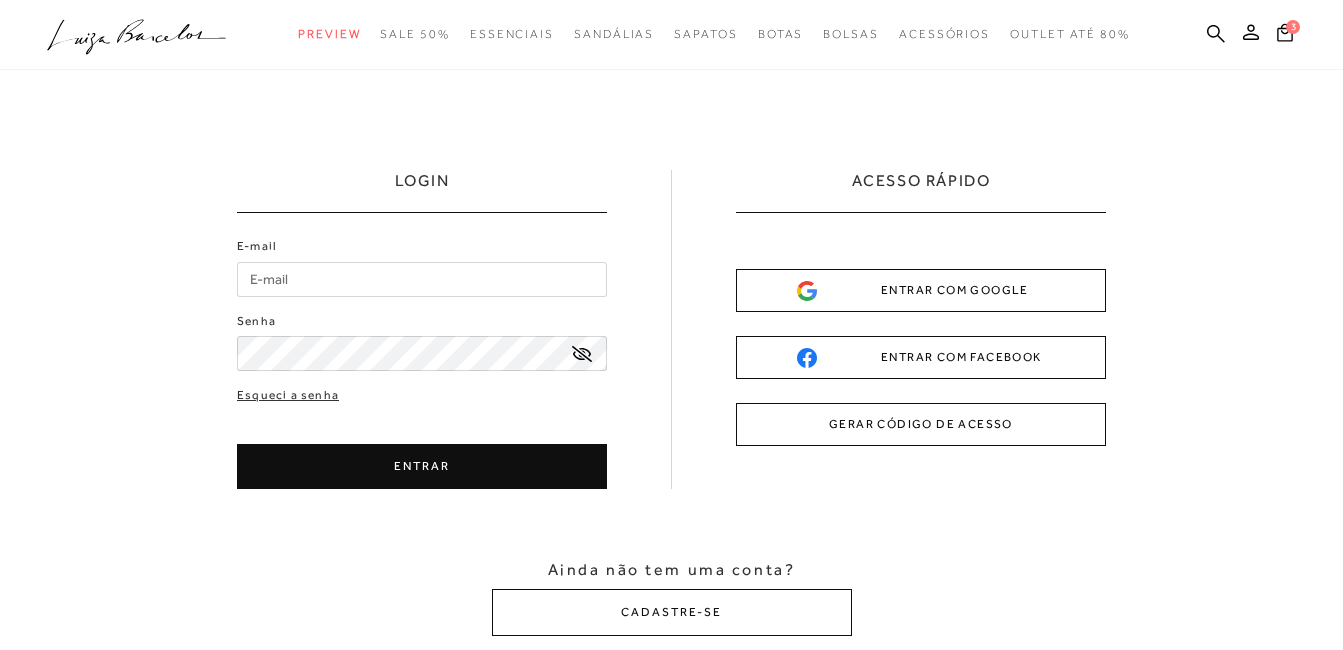 scroll, scrollTop: 0, scrollLeft: 0, axis: both 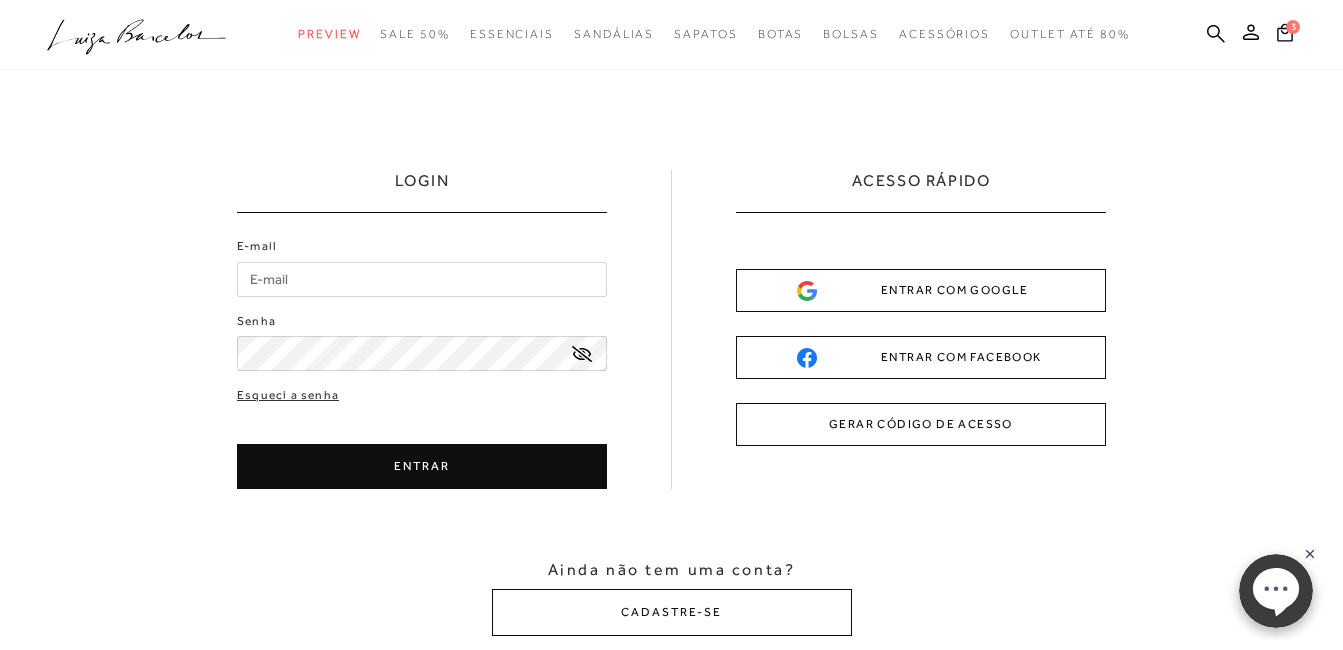 click on "E-mail" at bounding box center (422, 279) 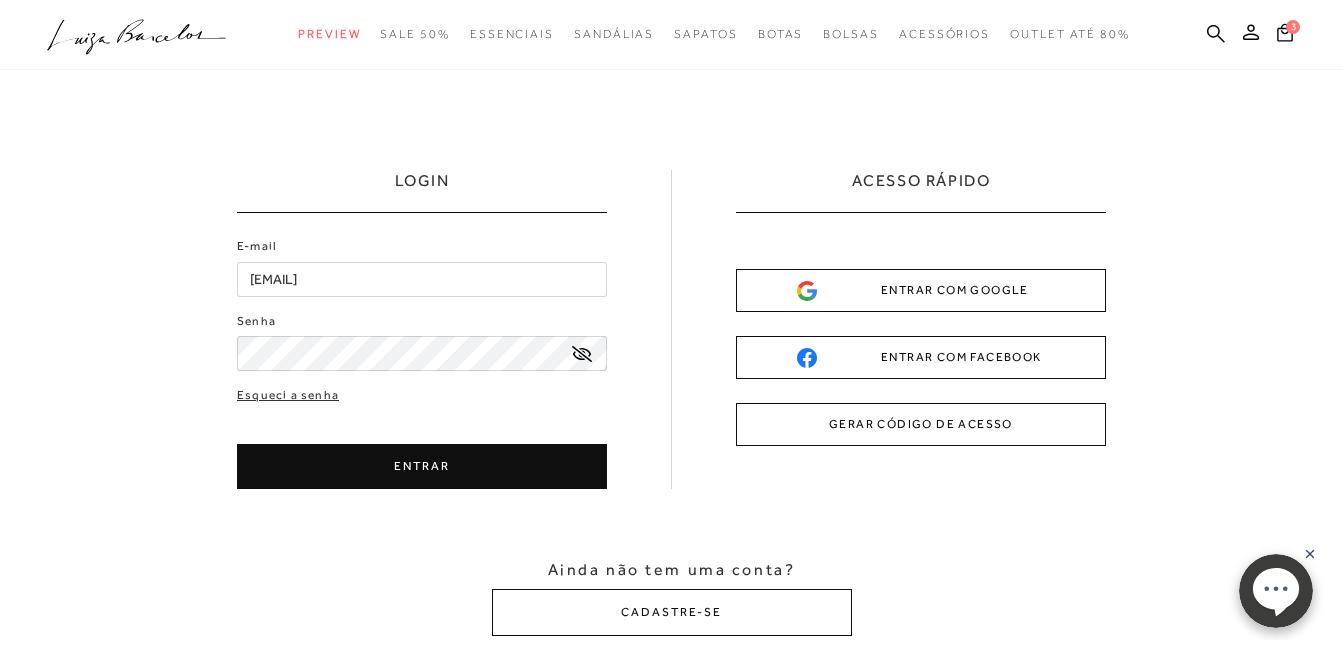 click on "GERAR CÓDIGO DE ACESSO" at bounding box center (921, 424) 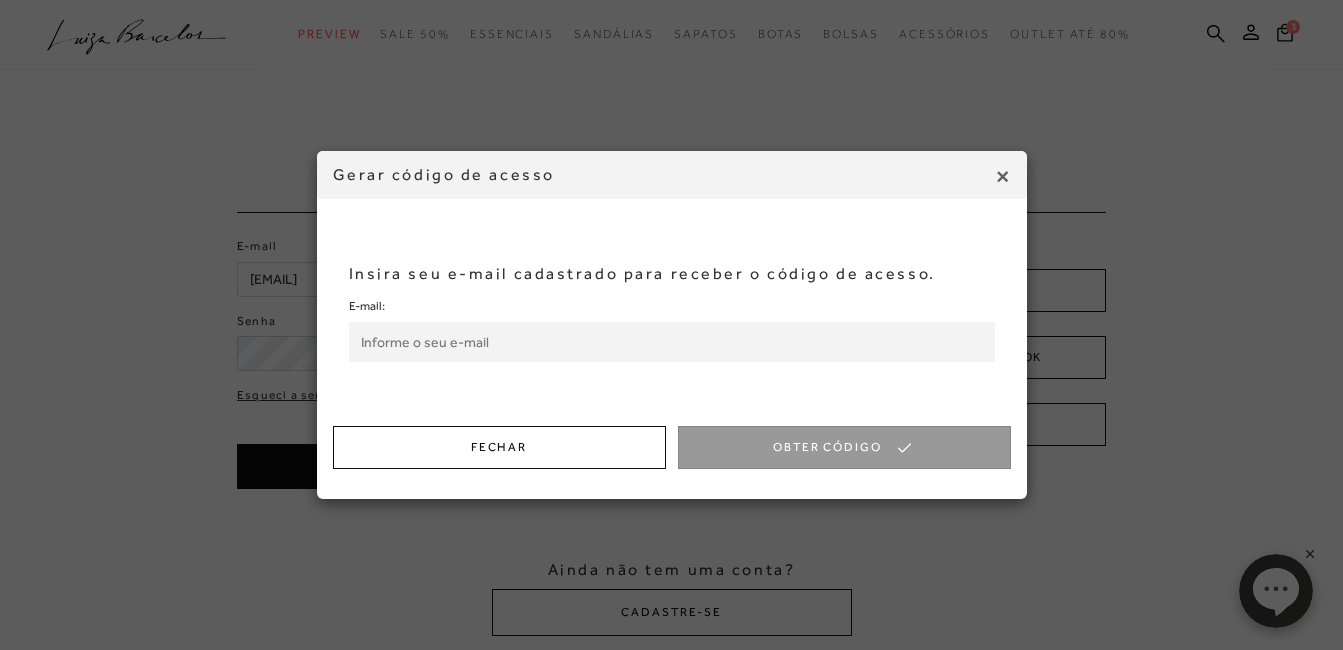 click on "E-mail:" at bounding box center [672, 342] 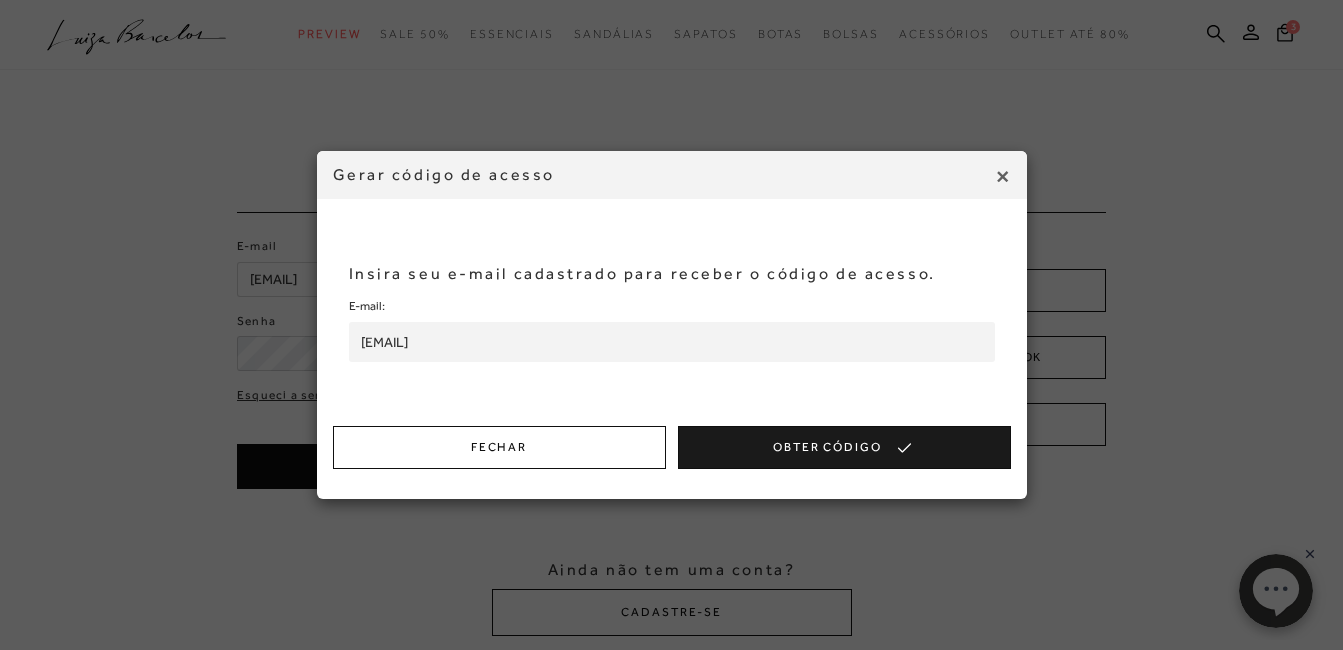 click on "Obter Código" at bounding box center [844, 447] 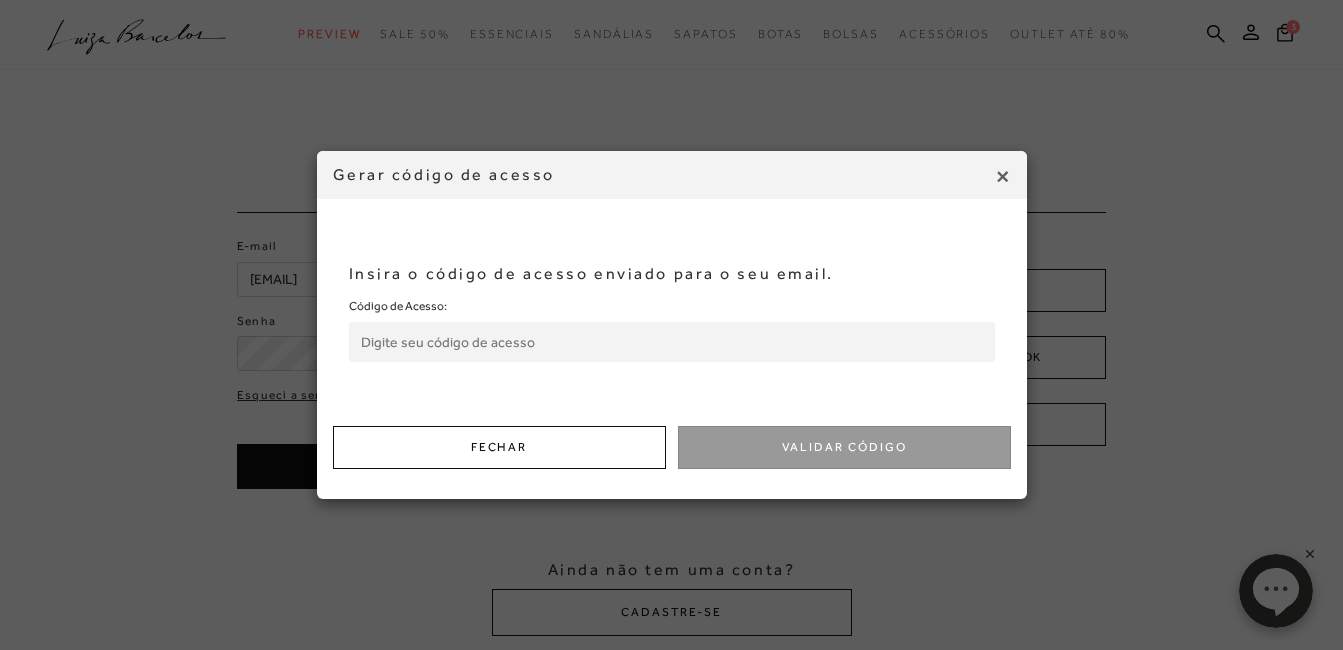 click on "Código de Acesso:" at bounding box center [672, 342] 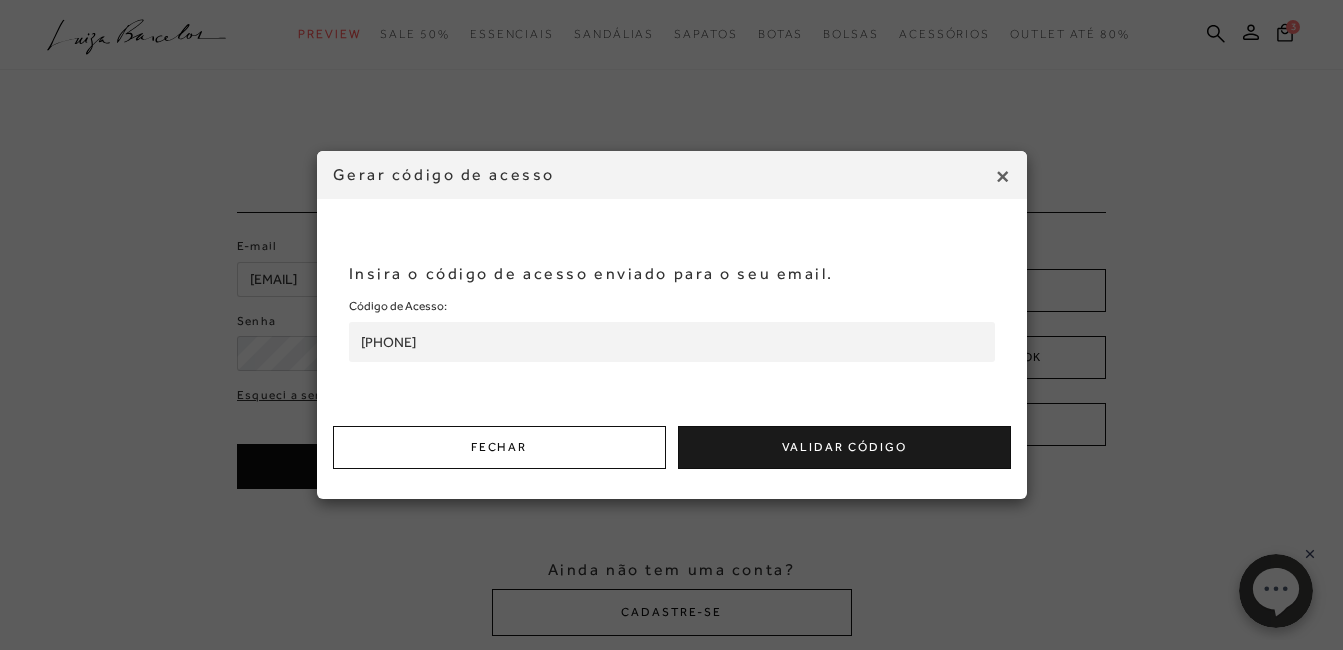 type on "[PHONE]" 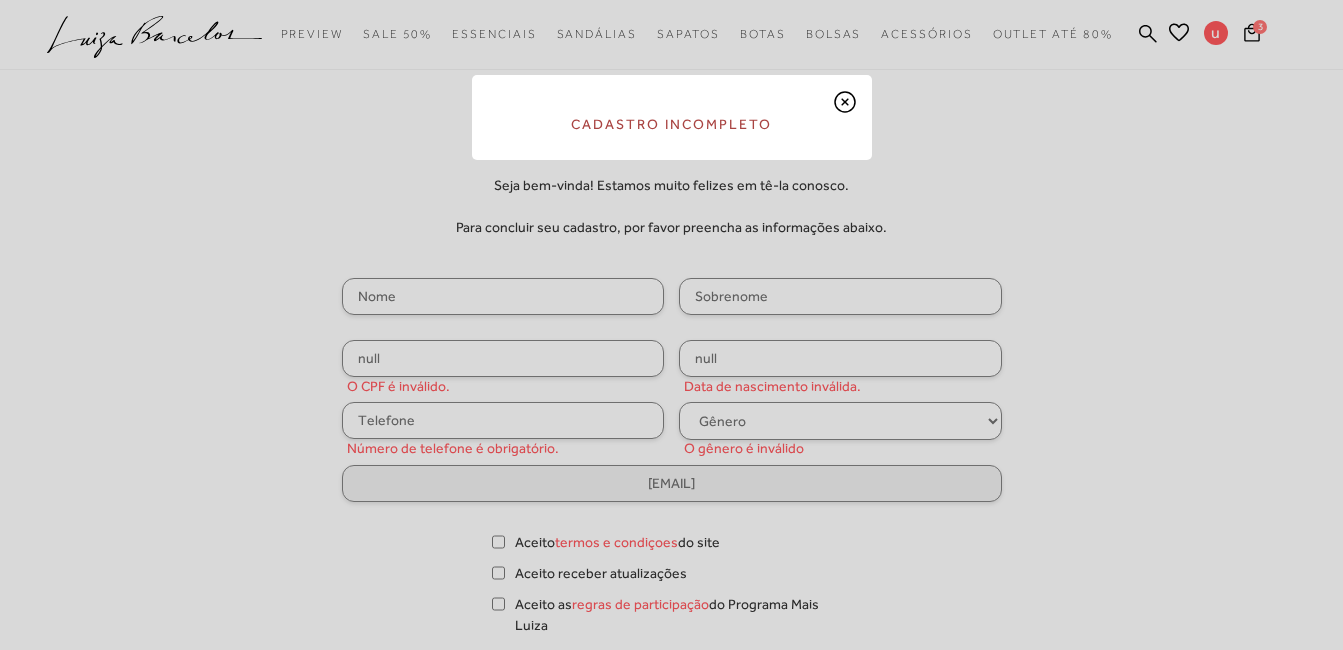 scroll, scrollTop: 0, scrollLeft: 0, axis: both 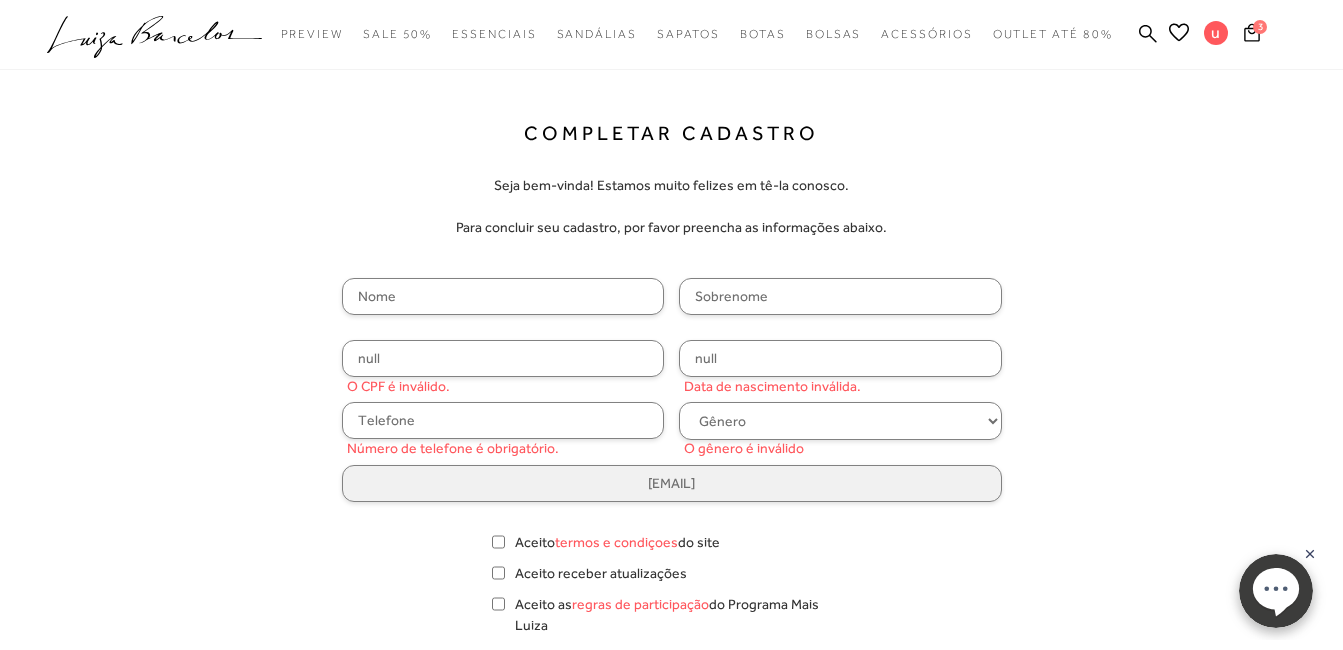 click at bounding box center (503, 296) 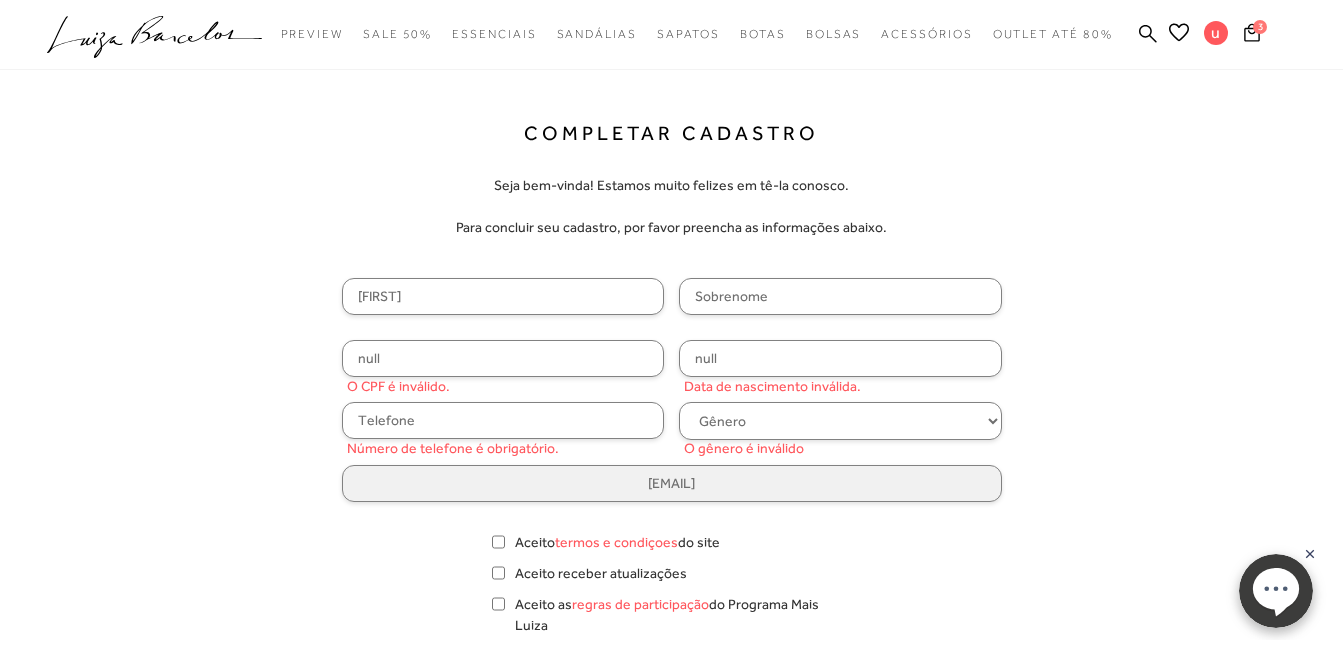 type on "Petry Mourtada" 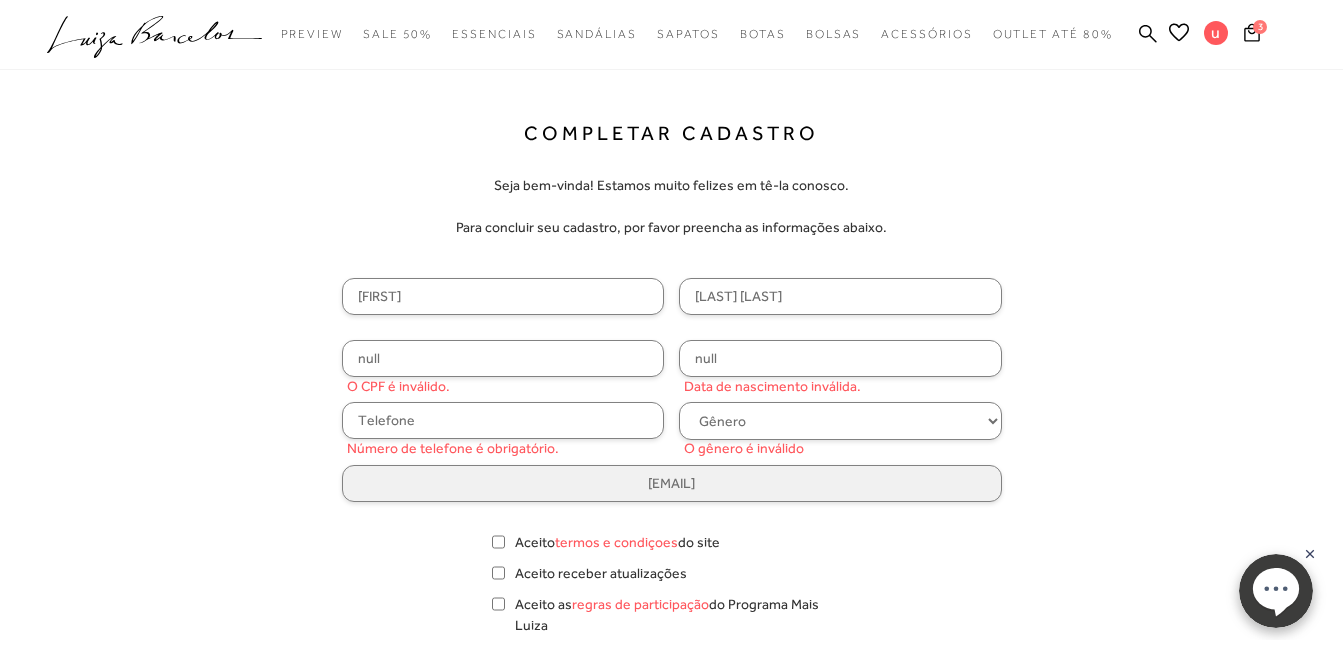 type on "(19) 99916-7273" 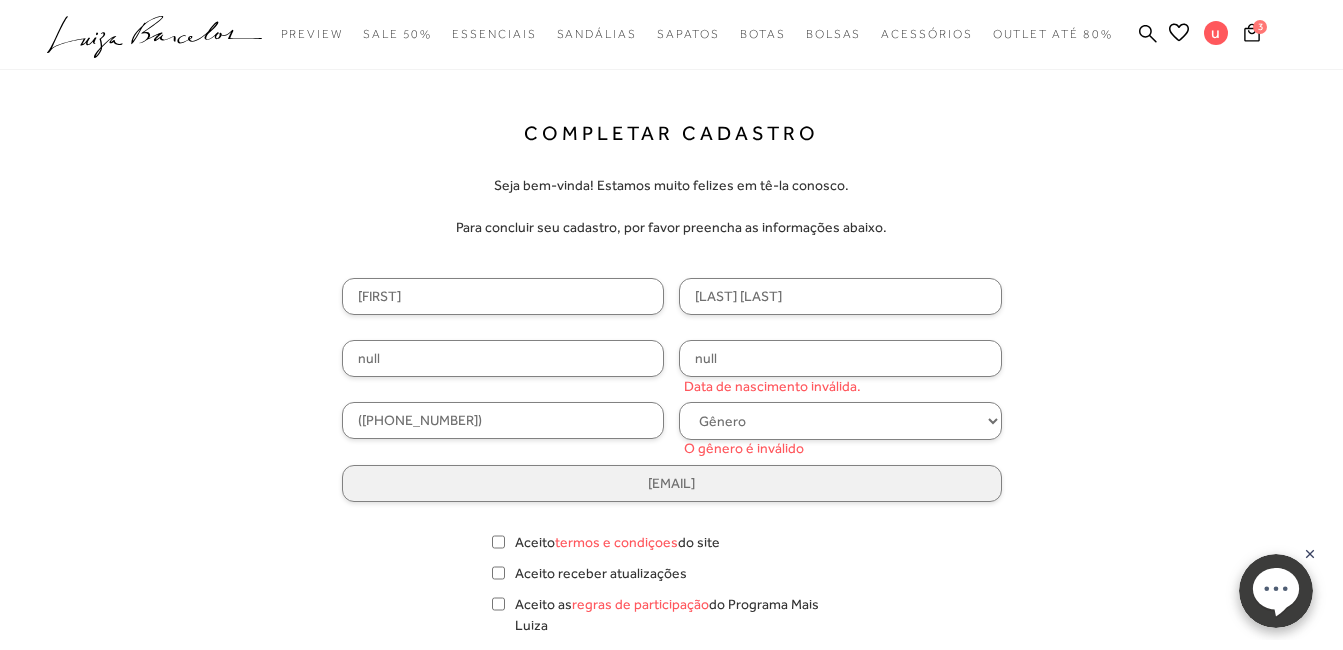 click on "null" at bounding box center (503, 358) 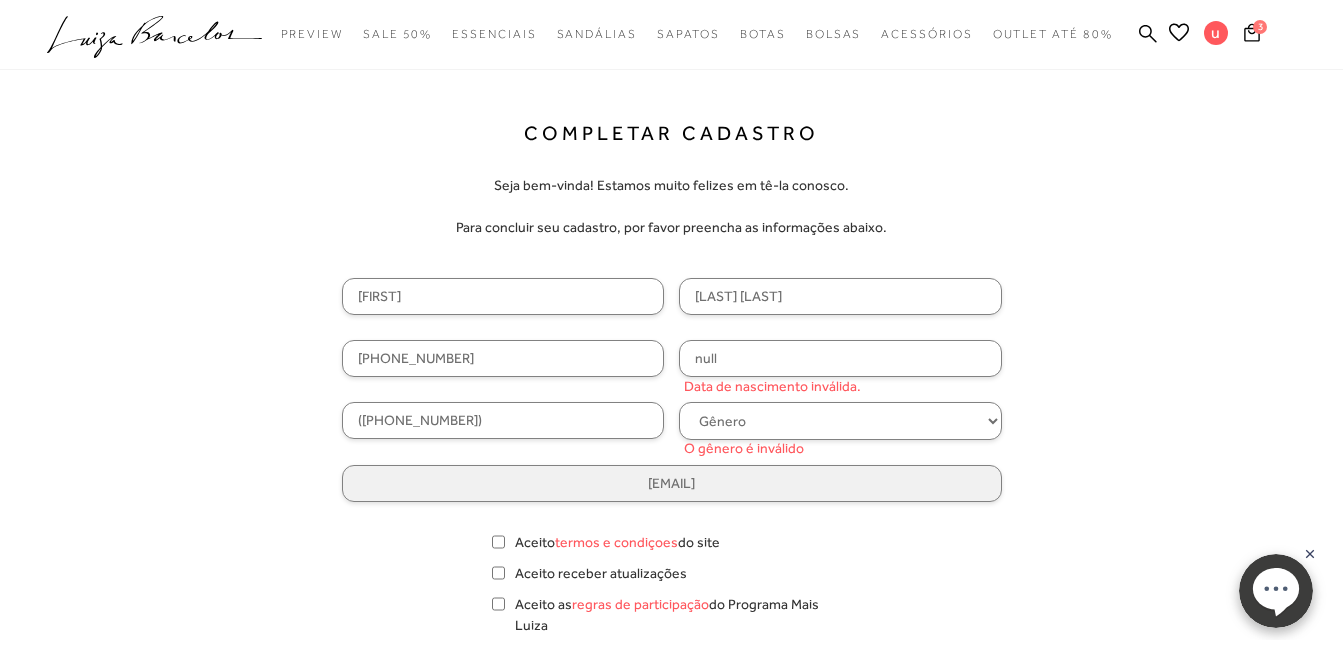 type on "974.156.690-53" 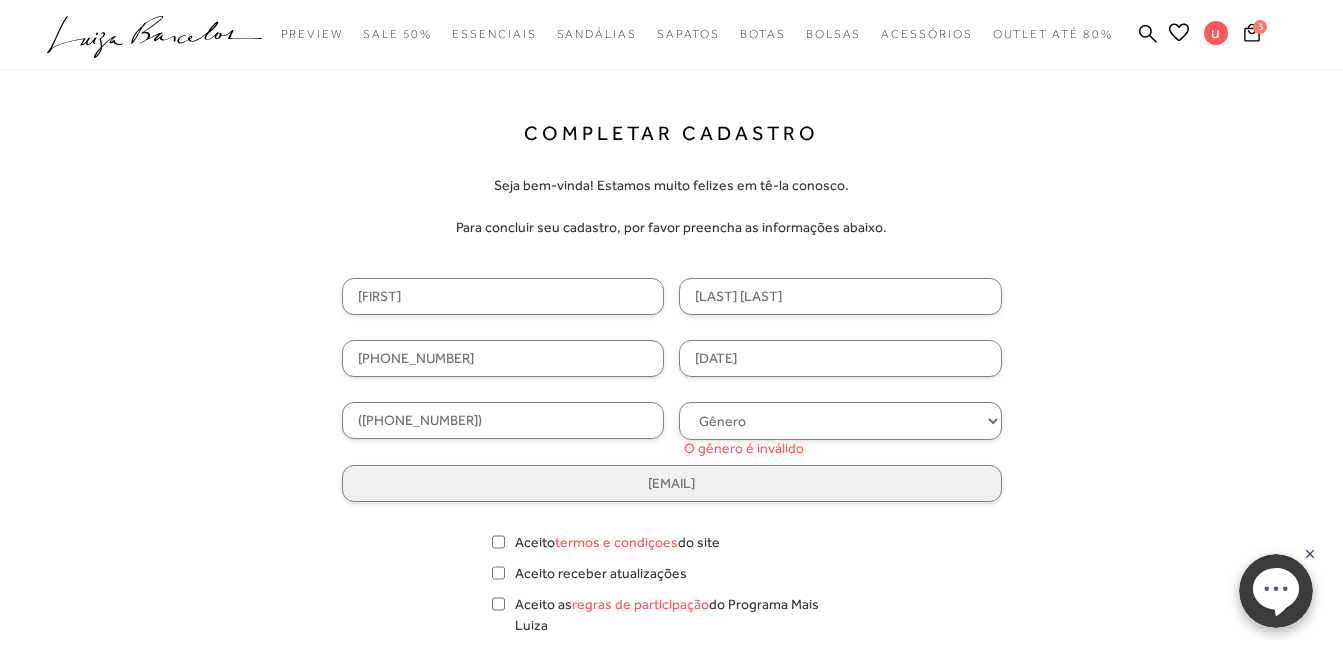 type on "08/06/1980" 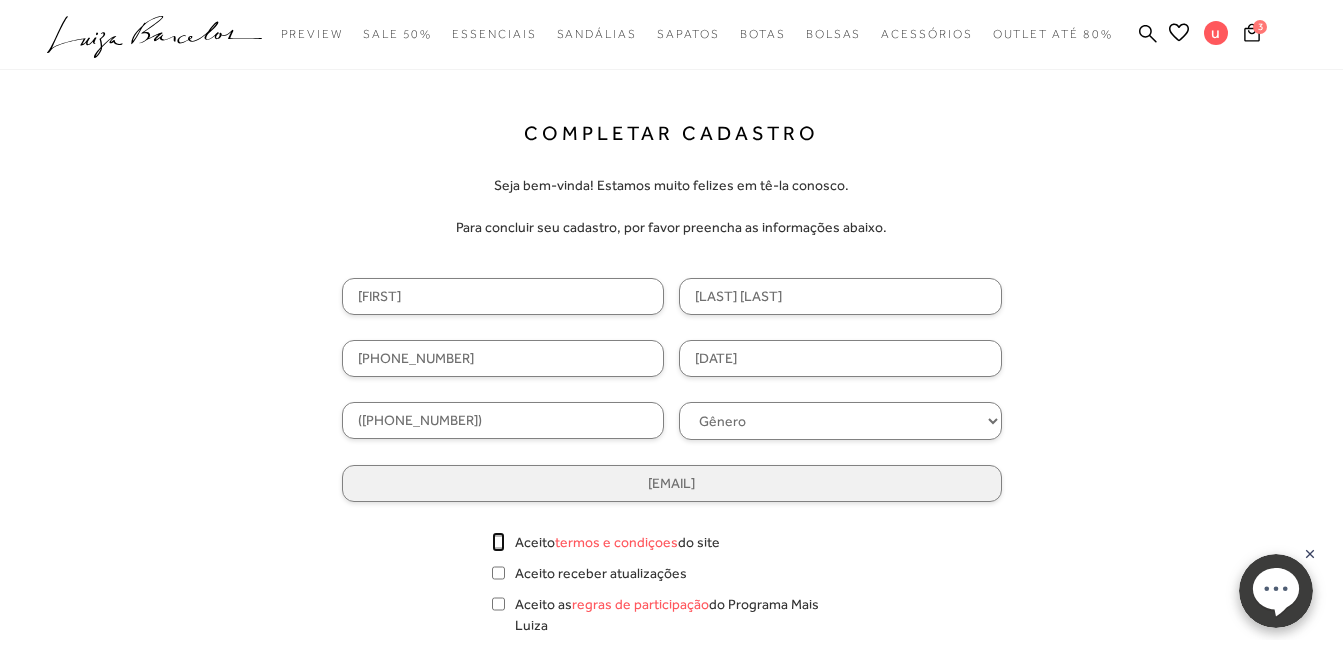 click on "Aceito  termos e condiçoes  do site" at bounding box center [498, 542] 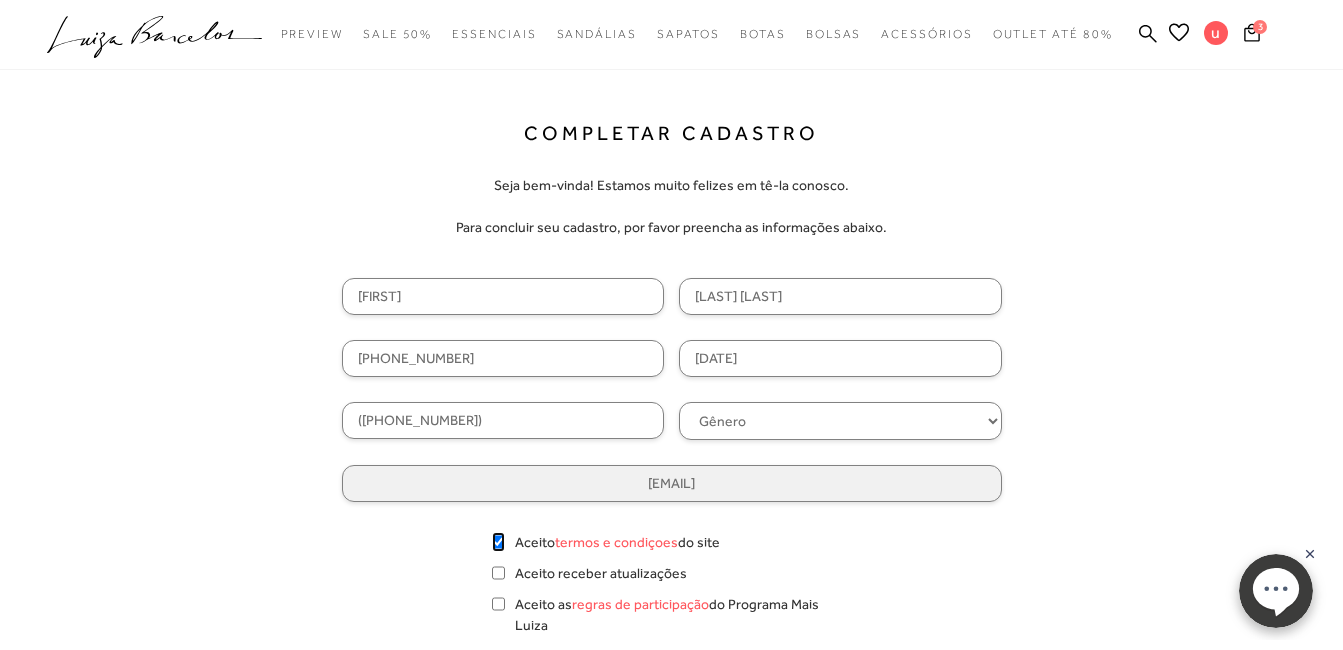checkbox on "true" 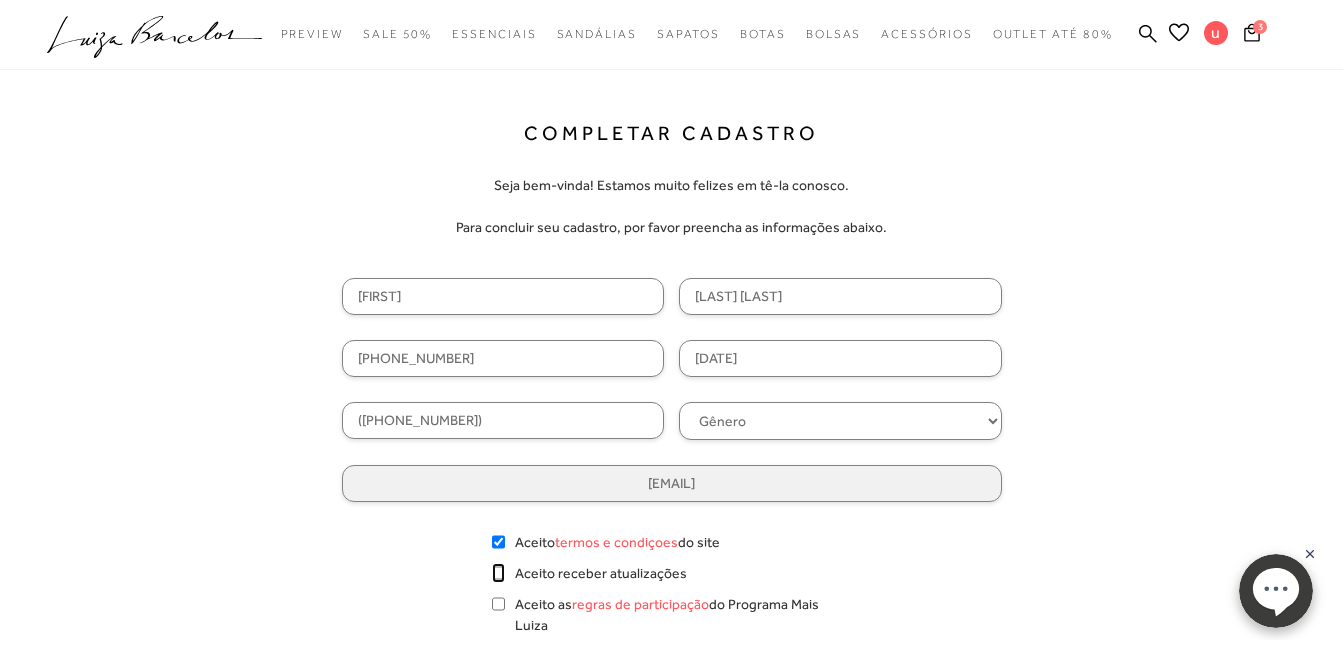 click on "Aceito receber atualizações" at bounding box center [498, 573] 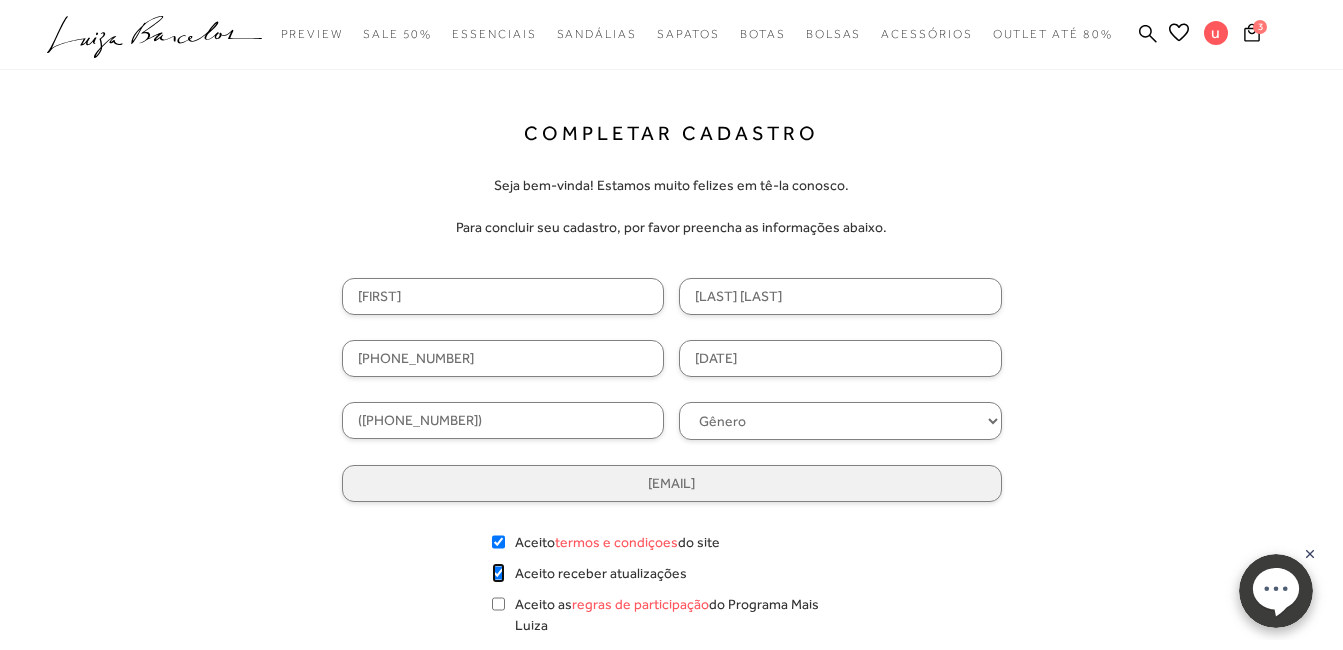 checkbox on "true" 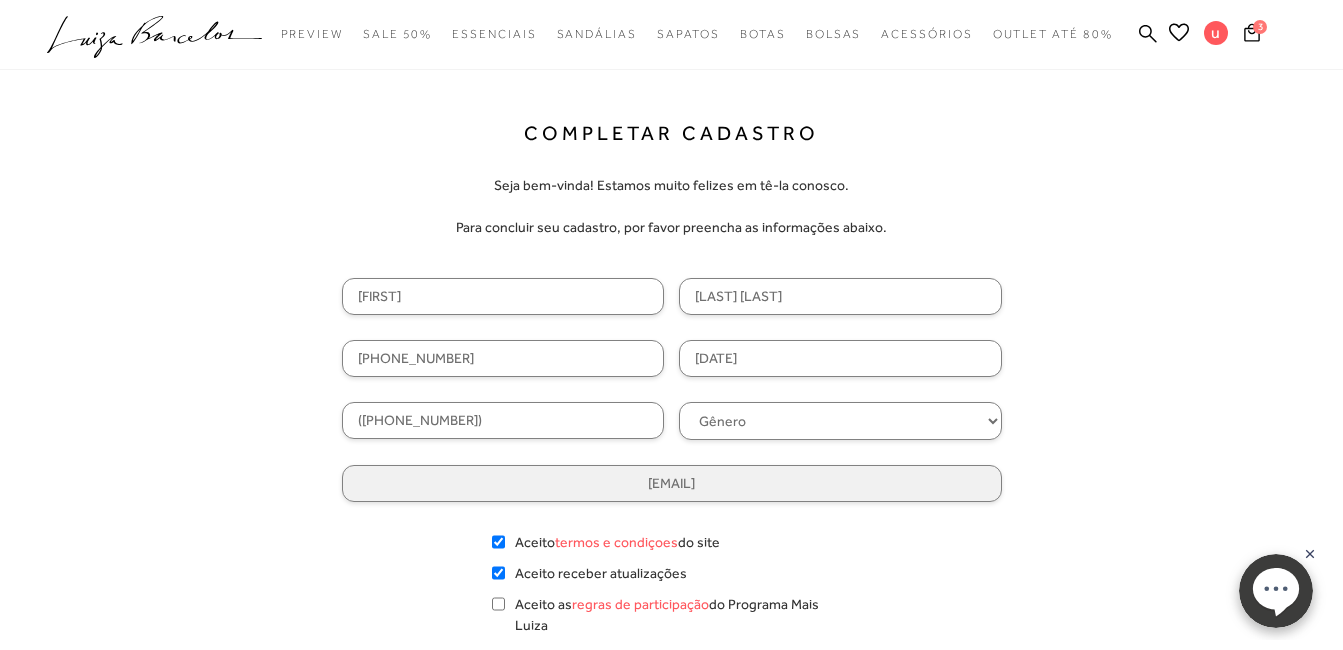click on "Aceito as  regras de participação  do Programa Mais Luiza" at bounding box center [672, 615] 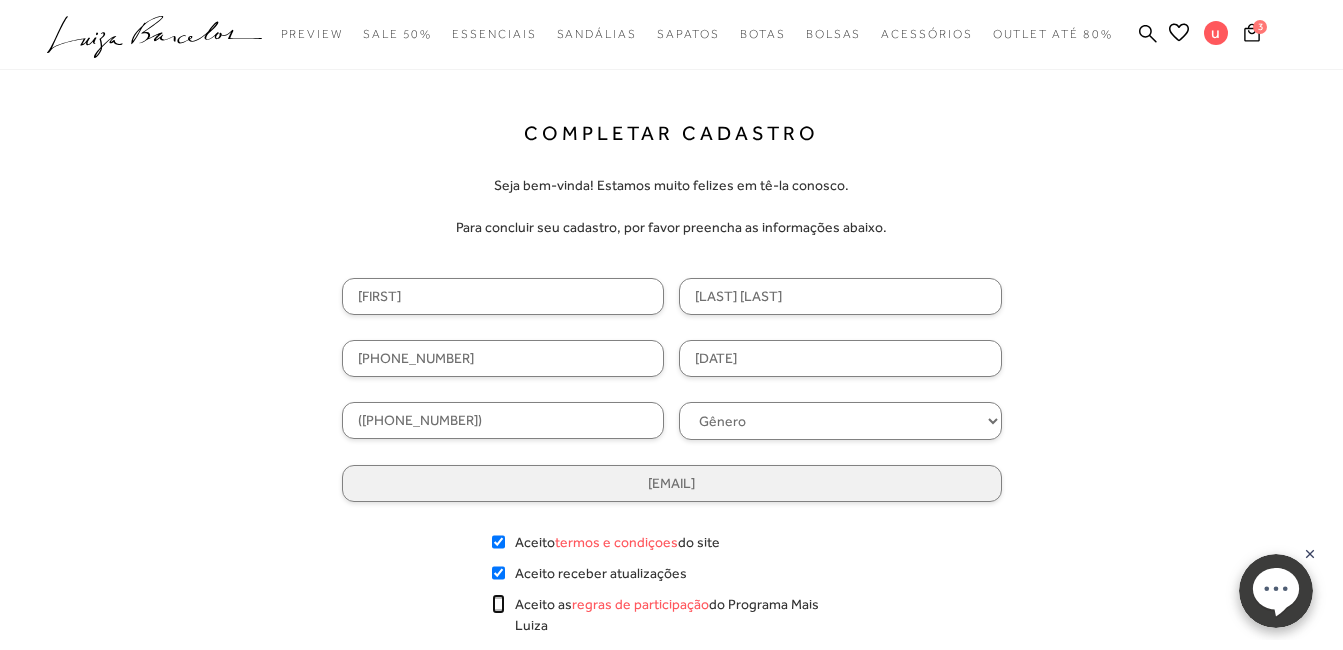 click on "Aceito as  regras de participação  do Programa Mais Luiza" at bounding box center (498, 604) 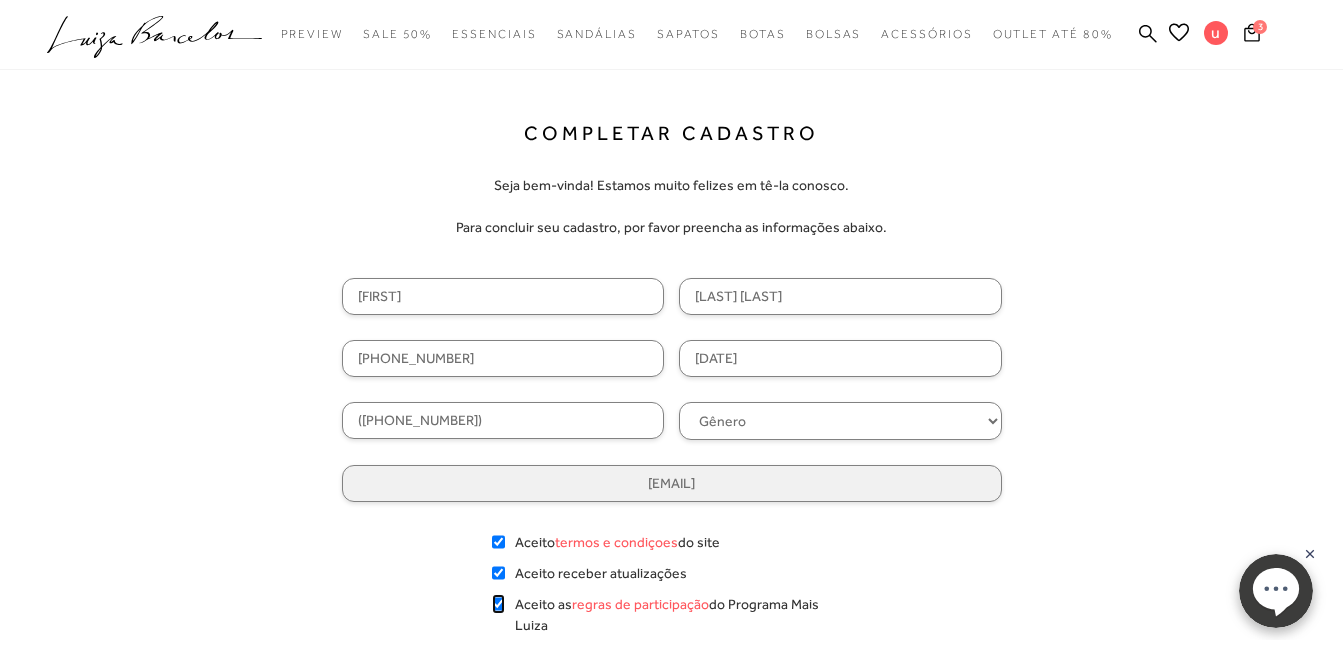 checkbox on "true" 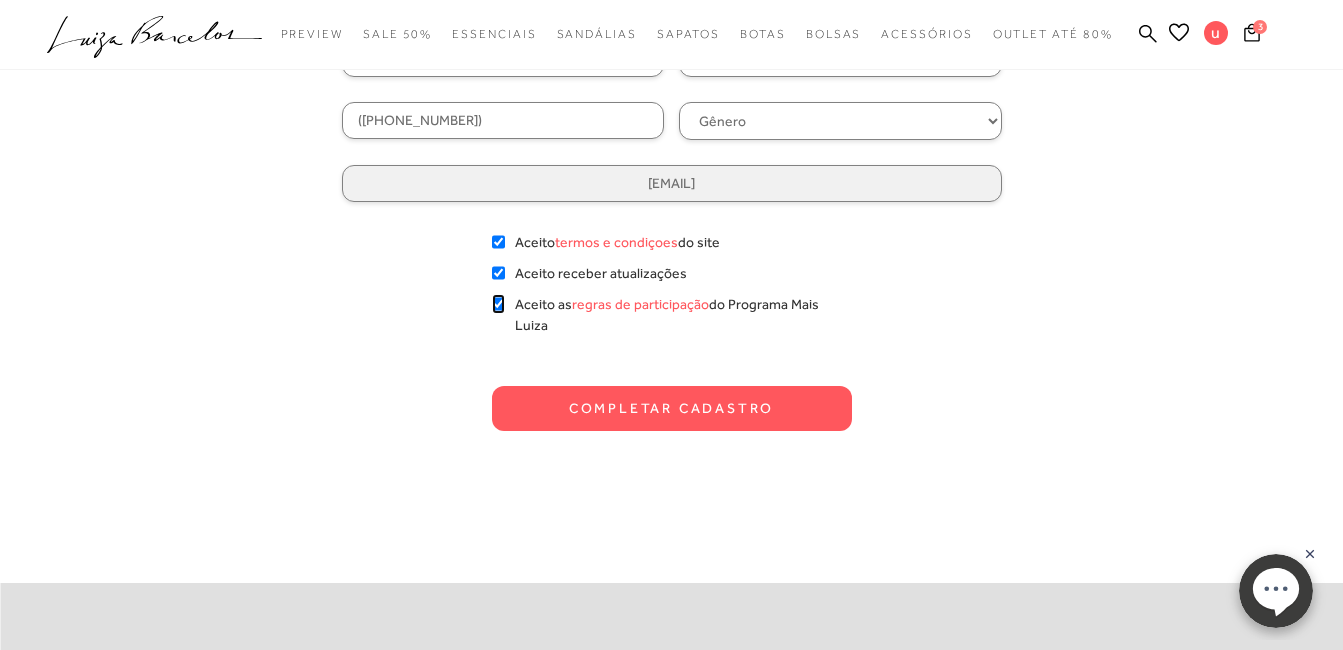 scroll, scrollTop: 313, scrollLeft: 0, axis: vertical 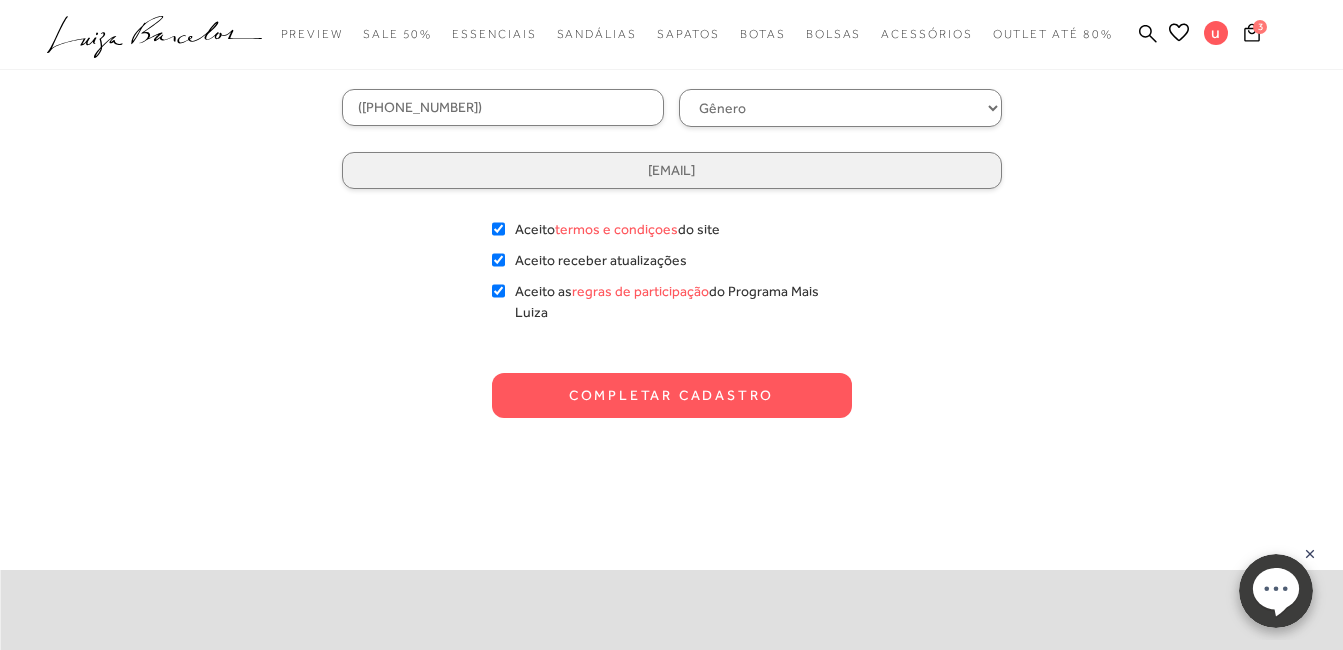click on "Completar Cadastro" at bounding box center [672, 395] 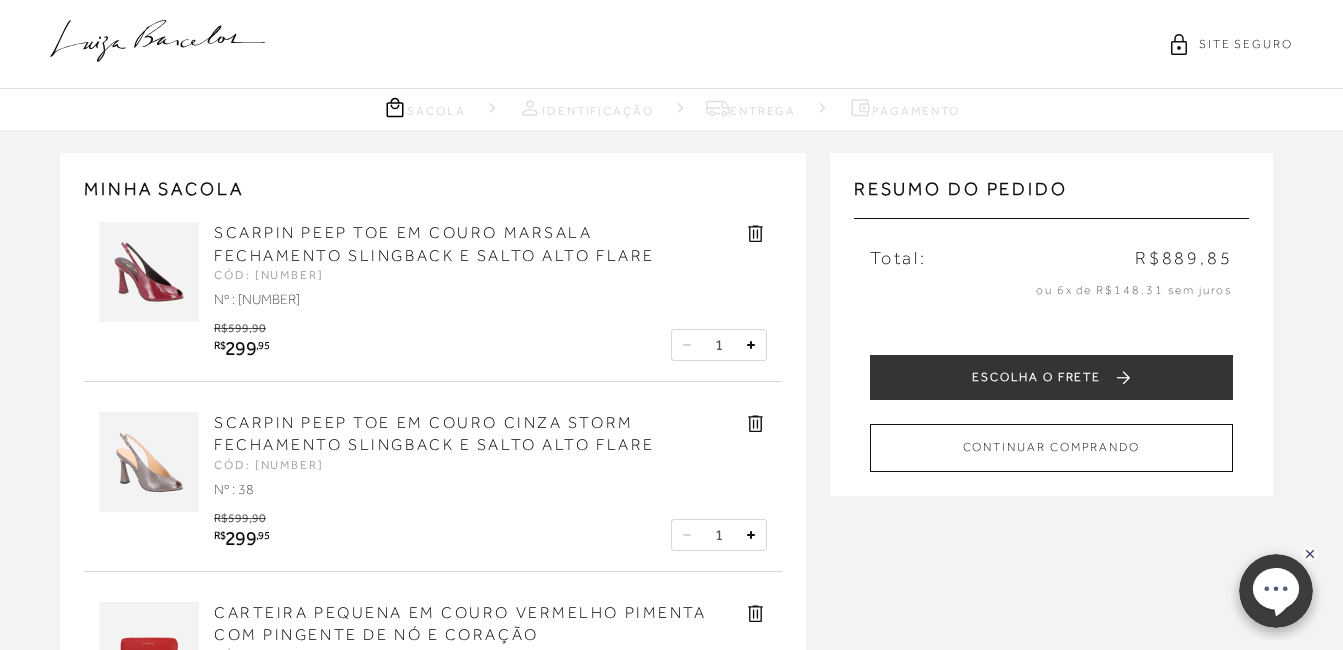 scroll, scrollTop: 0, scrollLeft: 0, axis: both 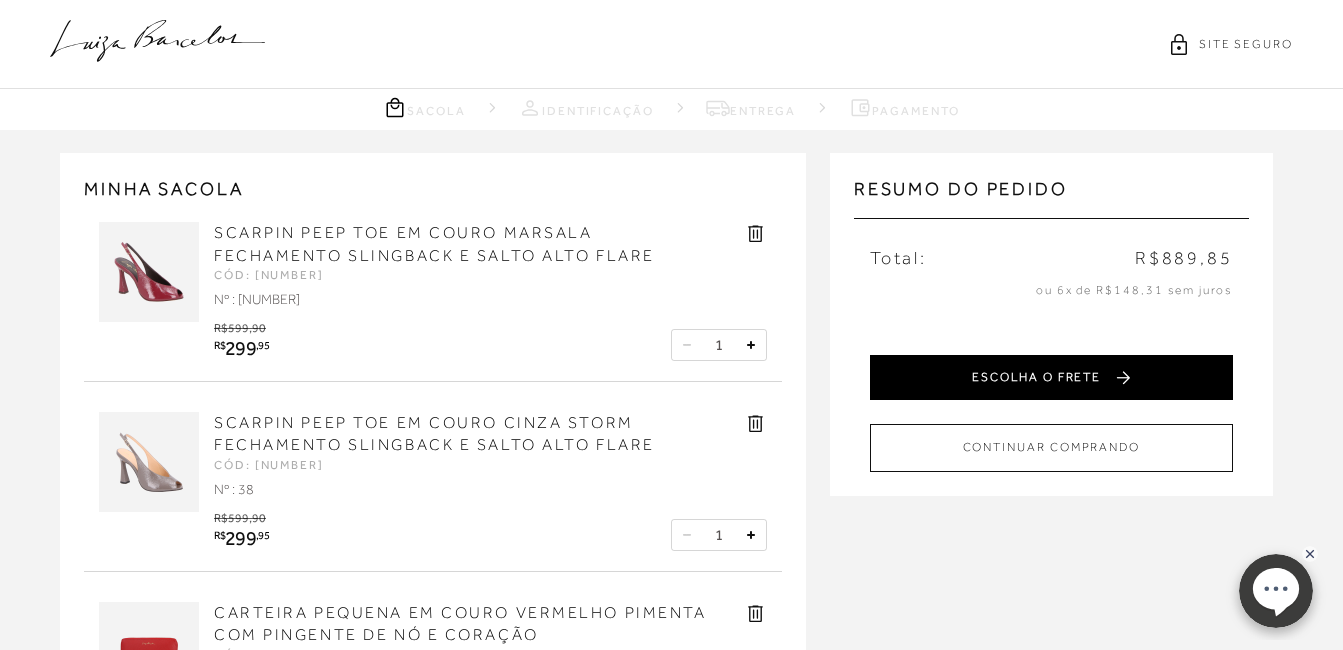 click on "ESCOLHA O FRETE" at bounding box center (1051, 377) 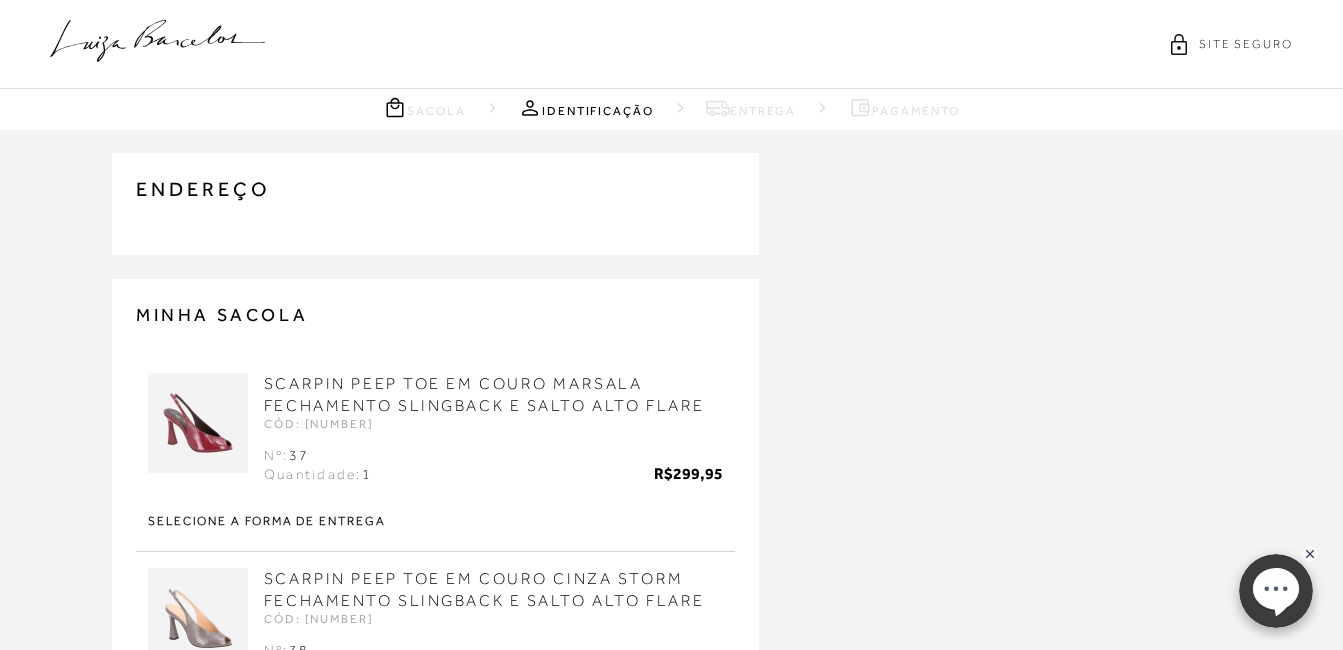type on "(19) 99916-7273" 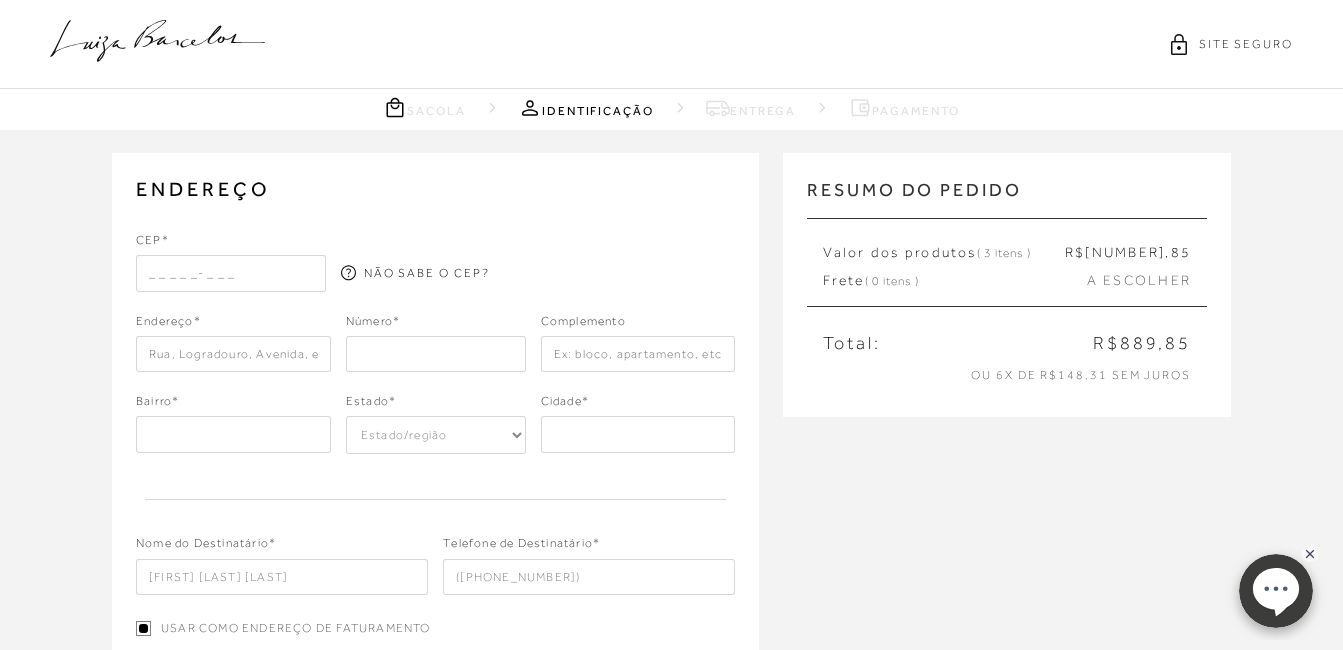 click at bounding box center (231, 273) 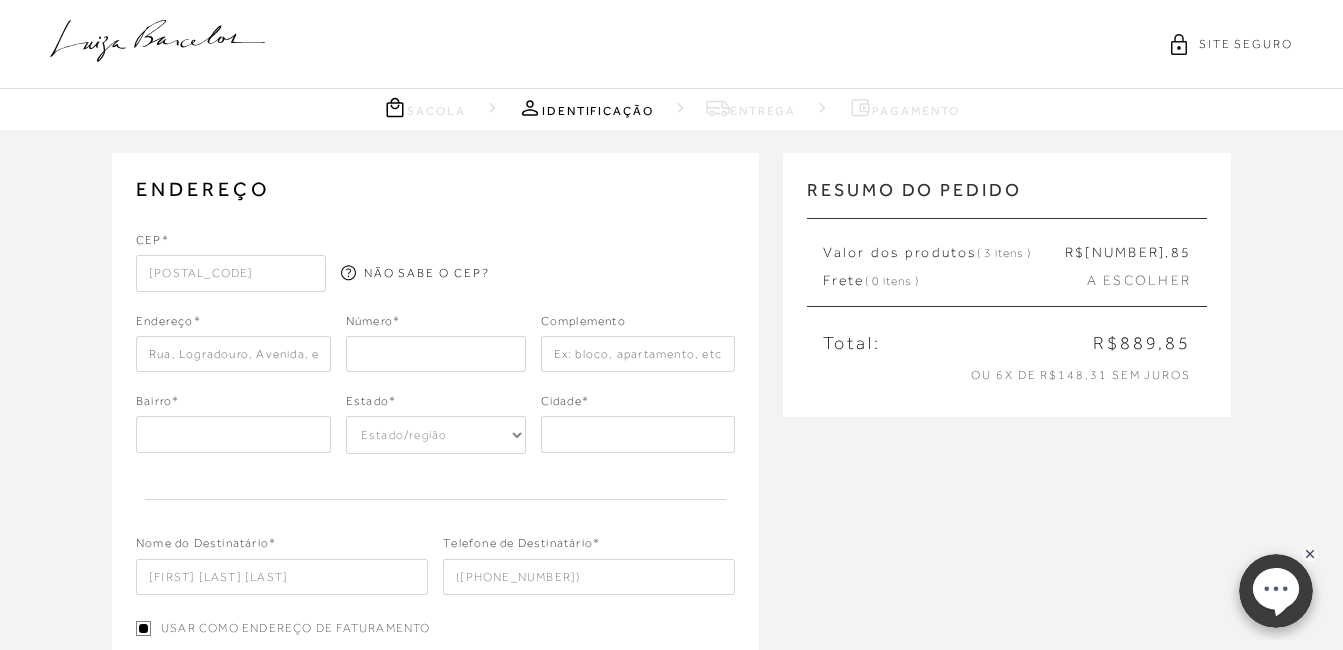 type on "R. Dr. Antônio Álvares Lôbo" 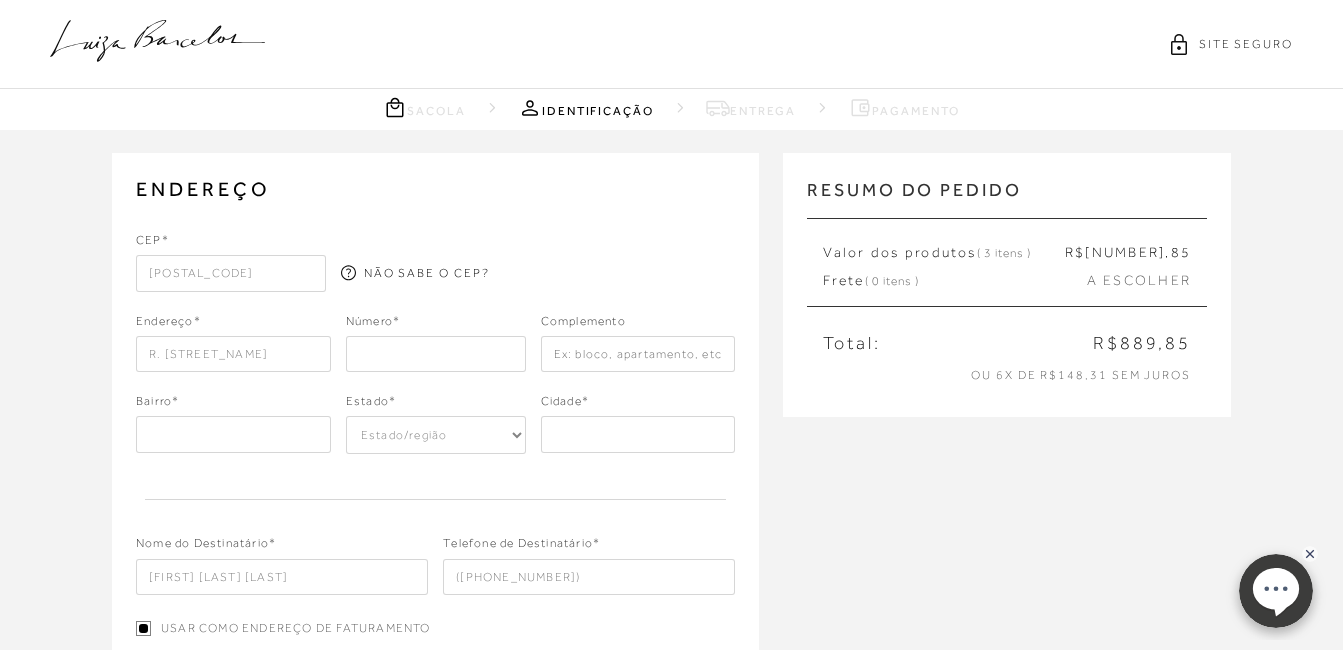 type on "311" 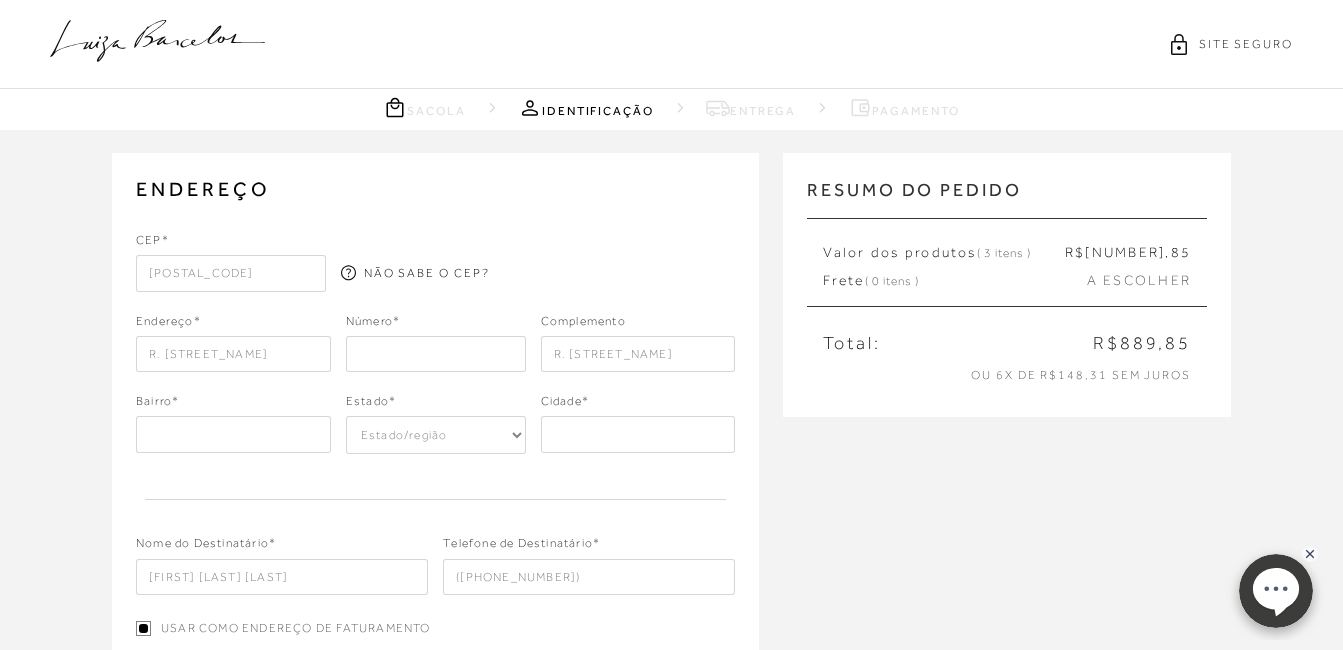 type on "SP" 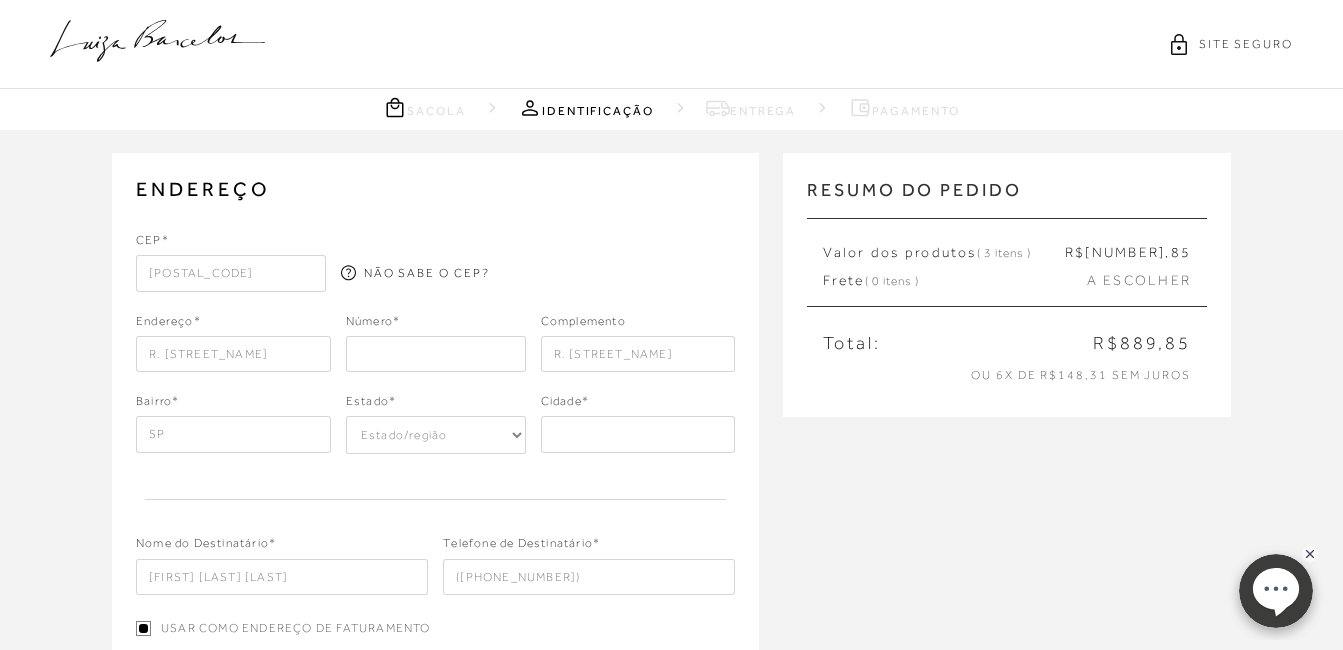 select on "SP" 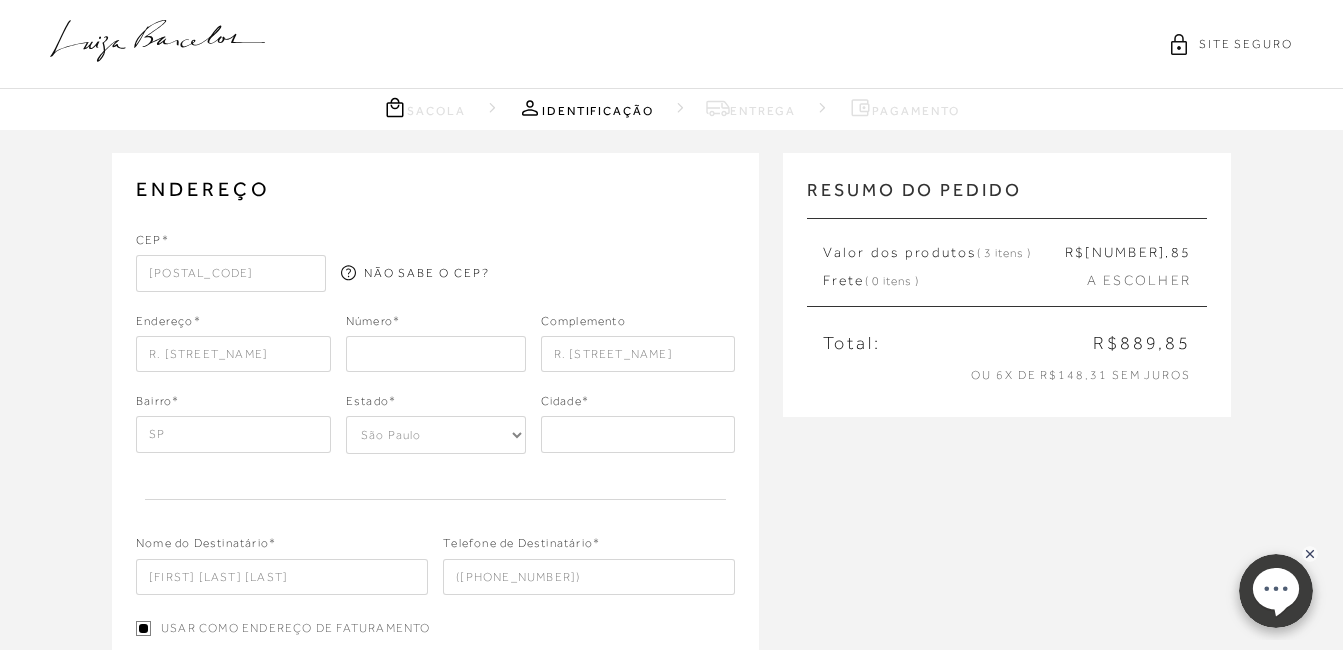 type on "Campinas" 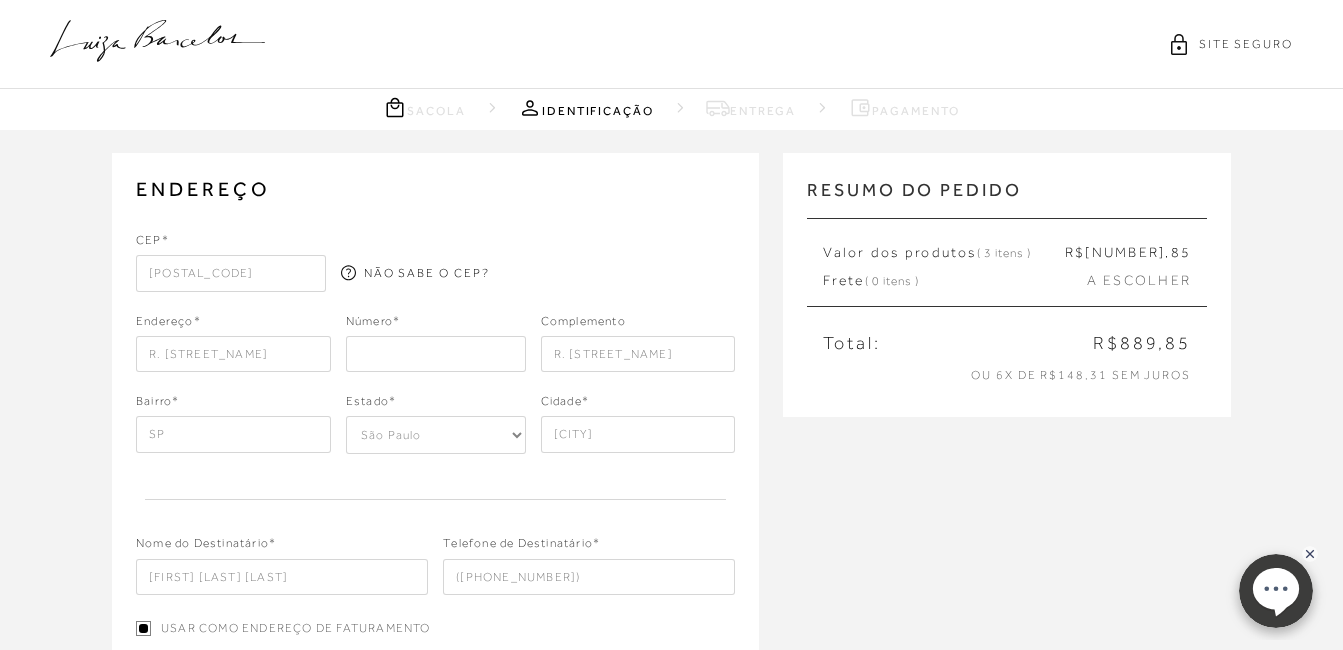 type on "R Dr Antônio Álvares Lôbo" 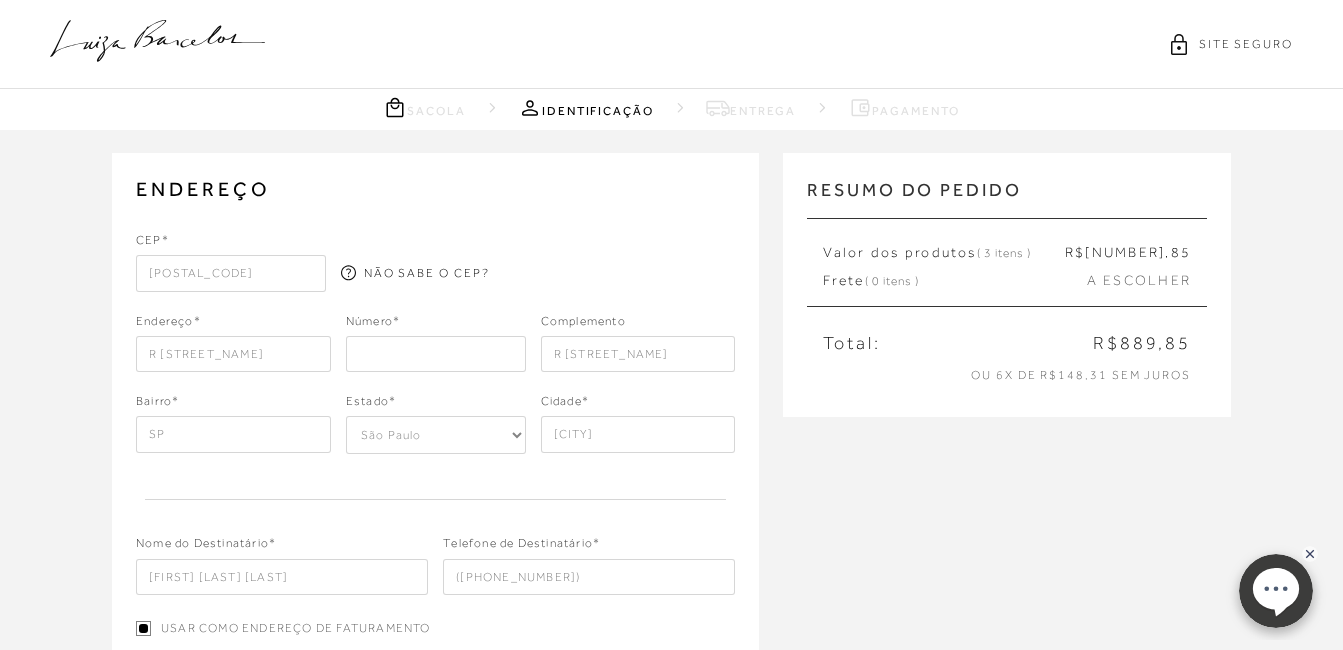 type on "Rua Doutor Antônio Álvares Lobo" 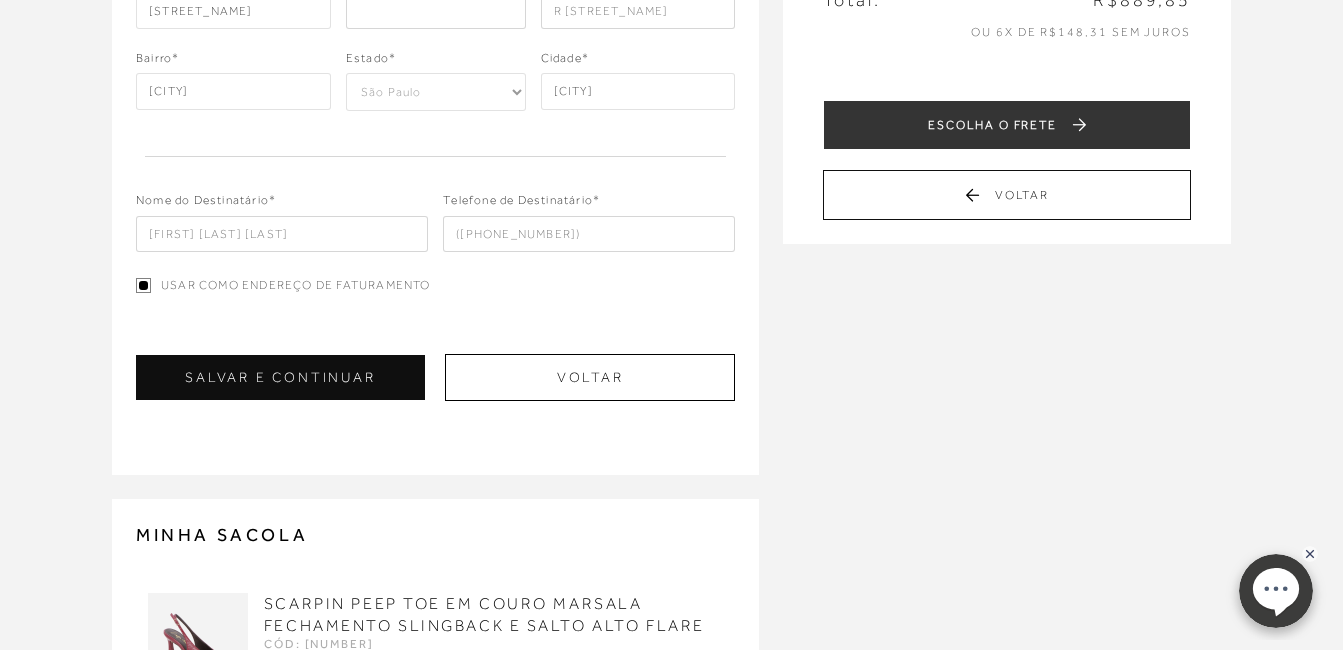 scroll, scrollTop: 354, scrollLeft: 0, axis: vertical 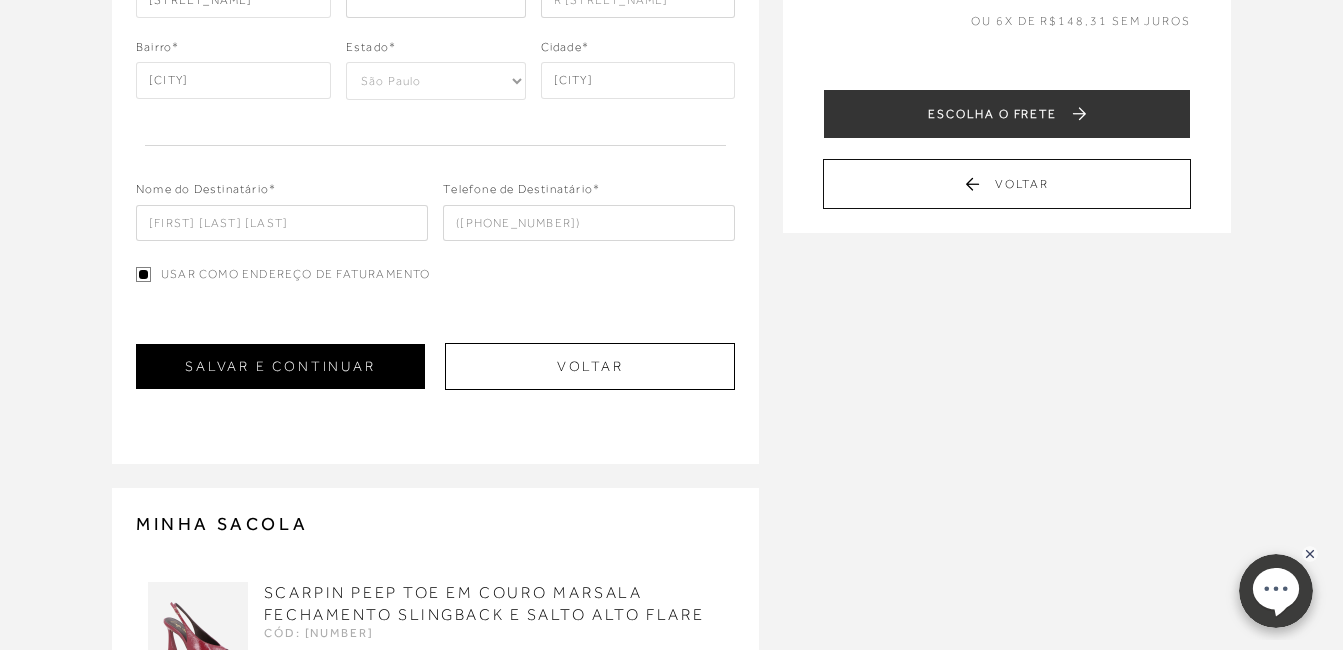 click on "SALVAR E CONTINUAR" at bounding box center (280, 366) 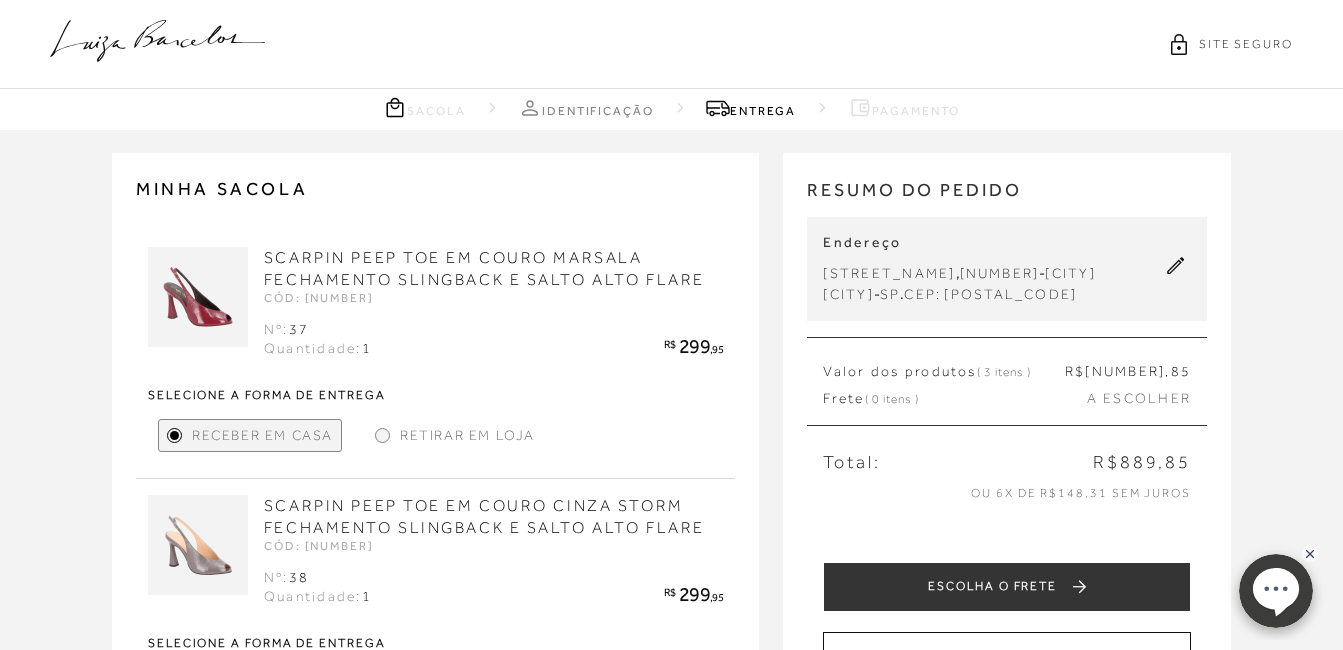 click at bounding box center [382, 435] 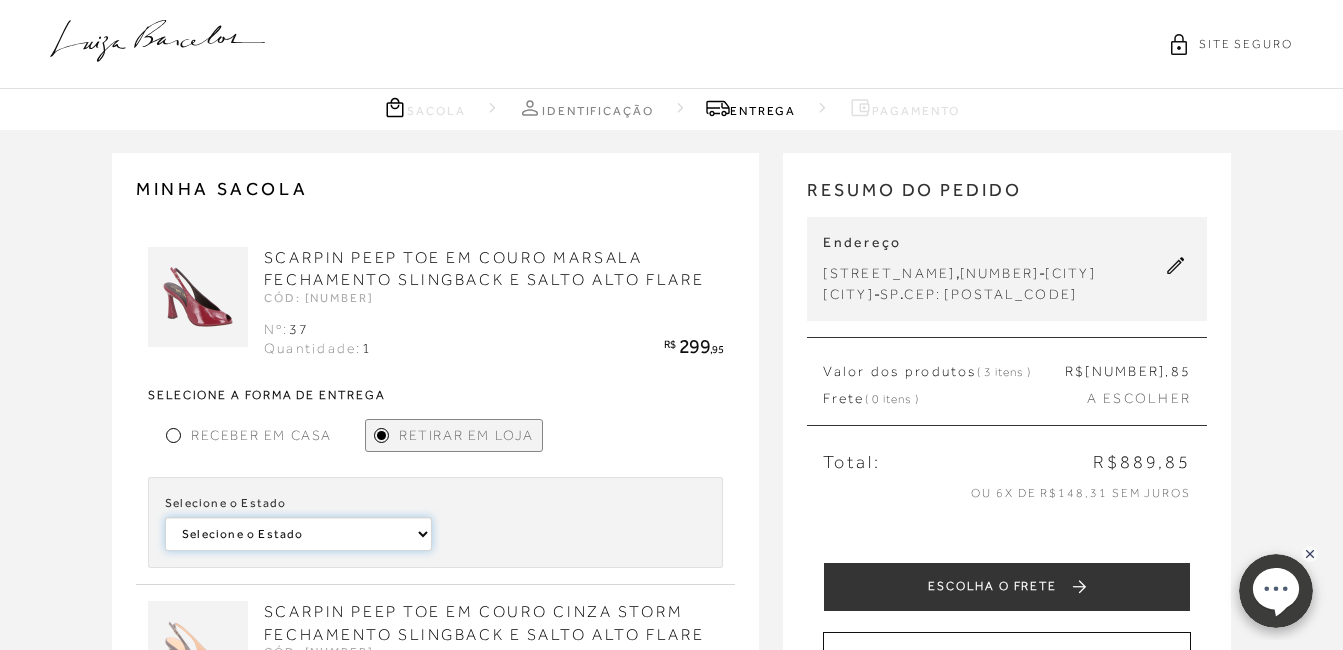 click on "Selecione o Estado São Paulo Maranhão Minas Gerais Pará Alagoas" at bounding box center (298, 534) 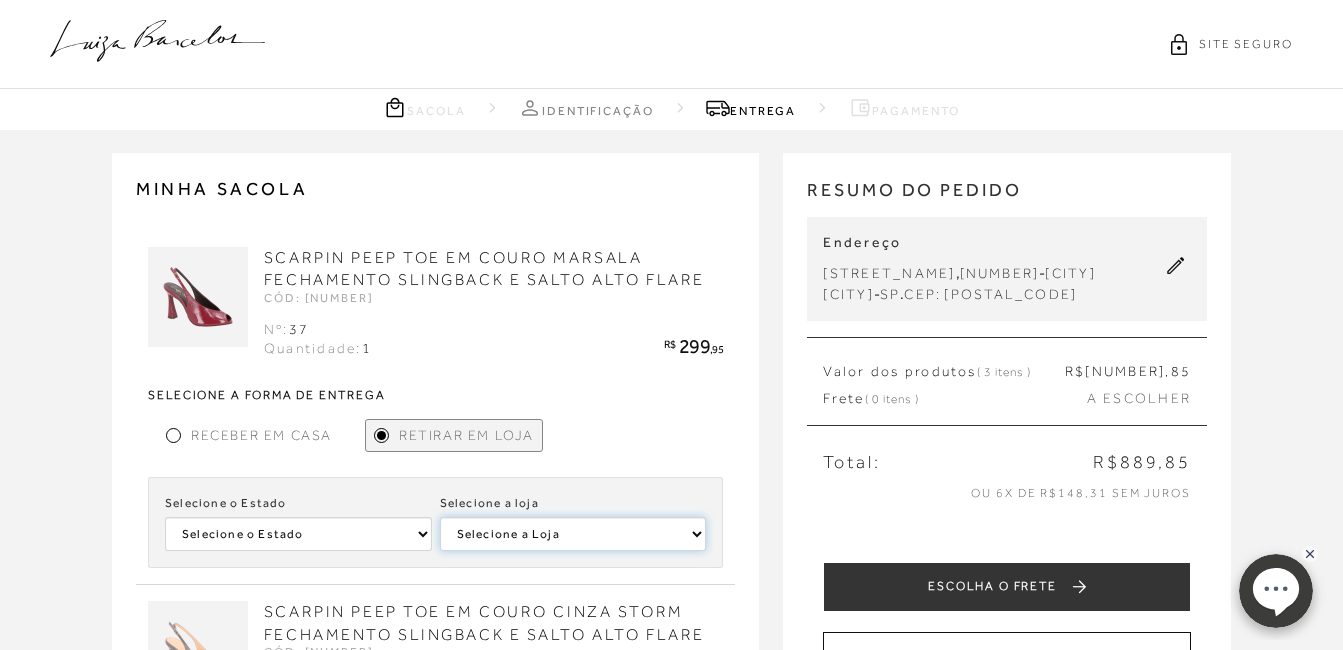 click on "Selecione a Loja LUIZA BARCELOS CAMPINAS PQ. DOM PEDRO" at bounding box center [573, 534] 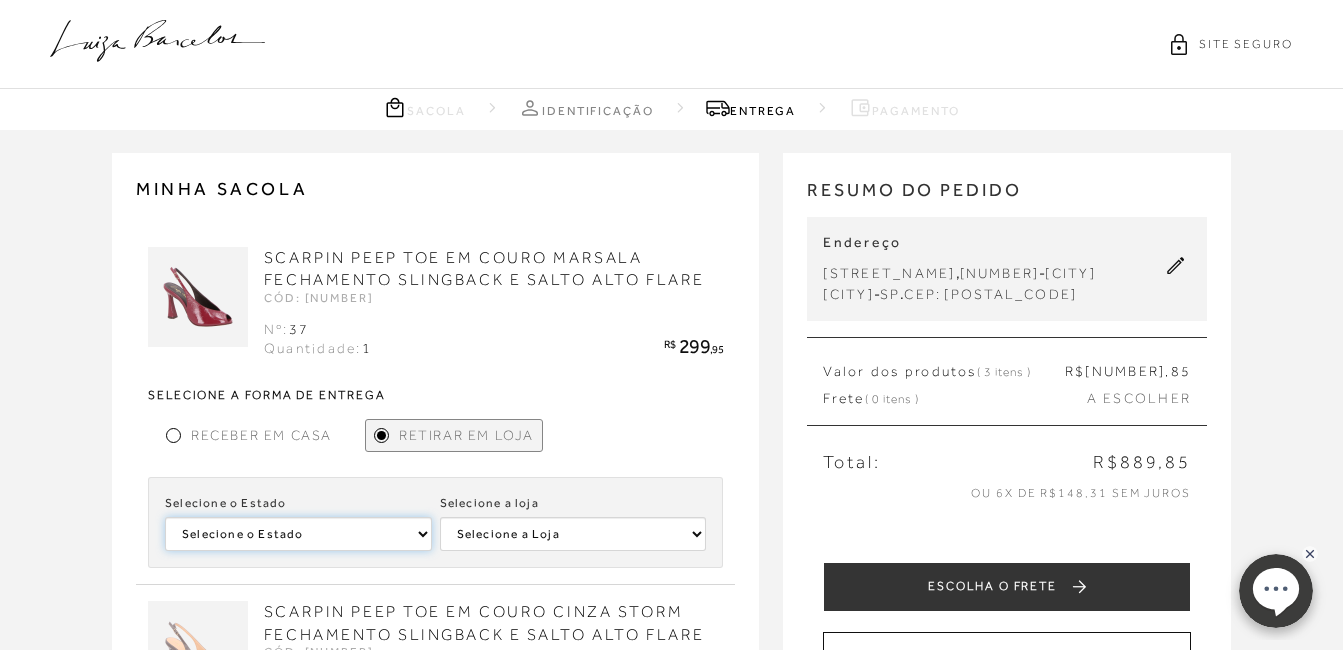 click on "Selecione o Estado São Paulo Maranhão Minas Gerais Pará Alagoas" at bounding box center [298, 534] 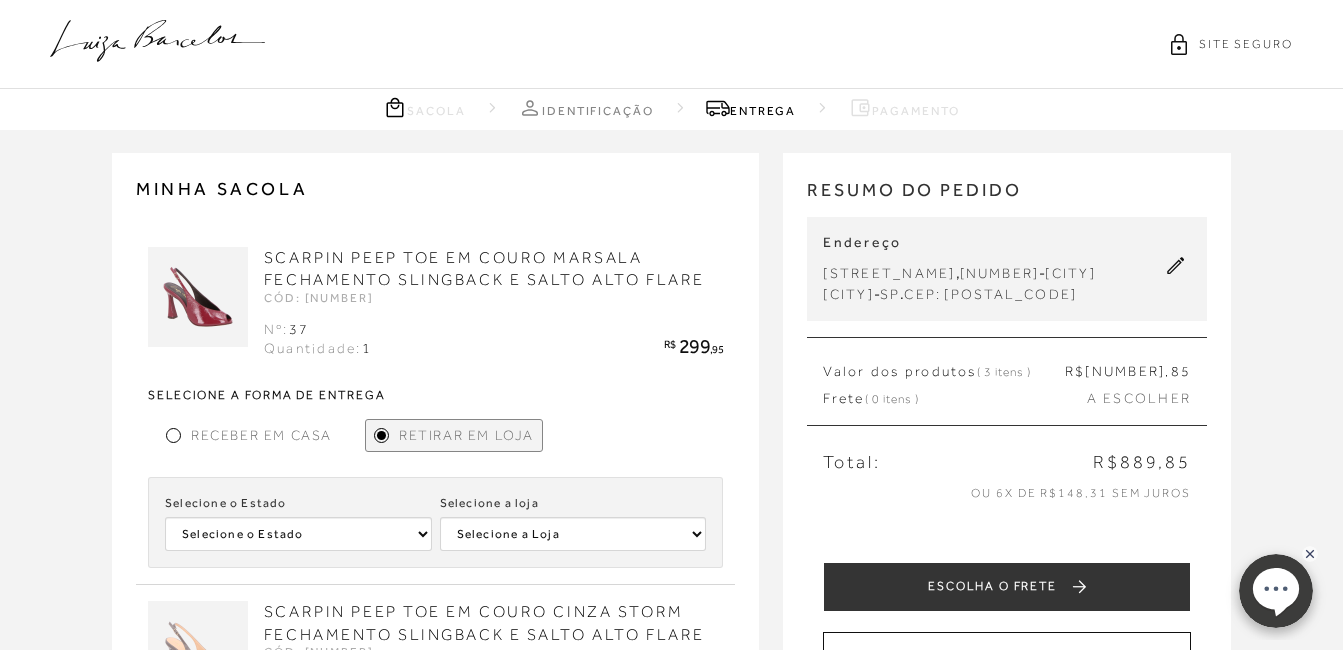 click on "Receber em Casa
Retirar em Loja
Selecione o Estado
Selecione o Estado São Paulo Maranhão Minas Gerais Pará Alagoas
Selecione a loja
Selecione a Loja LUIZA BARCELOS CAMPINAS PQ. DOM PEDRO" at bounding box center [436, 488] 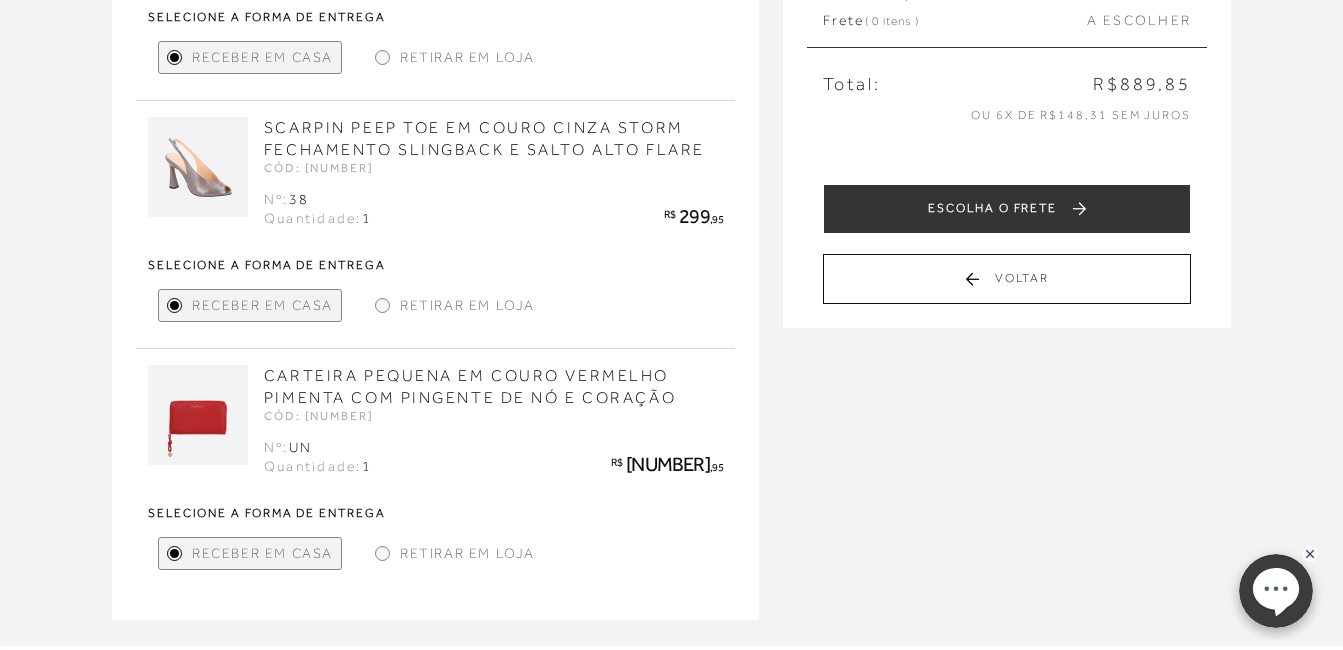 scroll, scrollTop: 436, scrollLeft: 0, axis: vertical 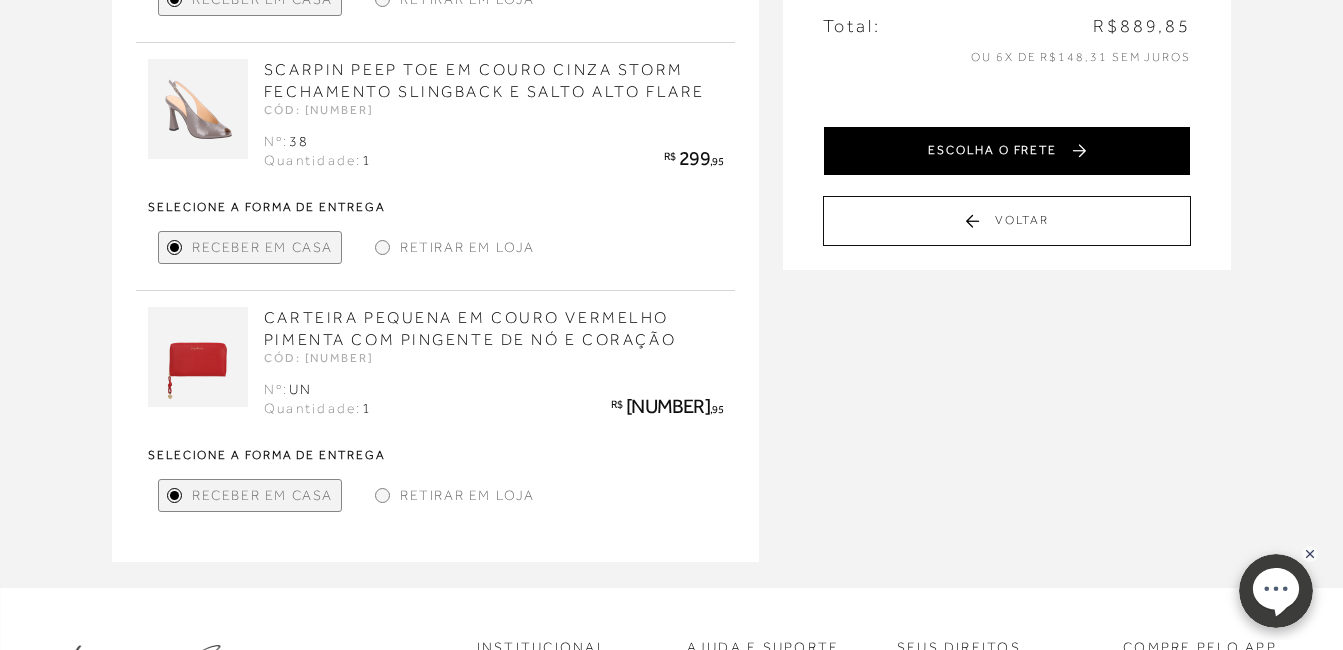 click on "ESCOLHA O FRETE" at bounding box center (1007, 151) 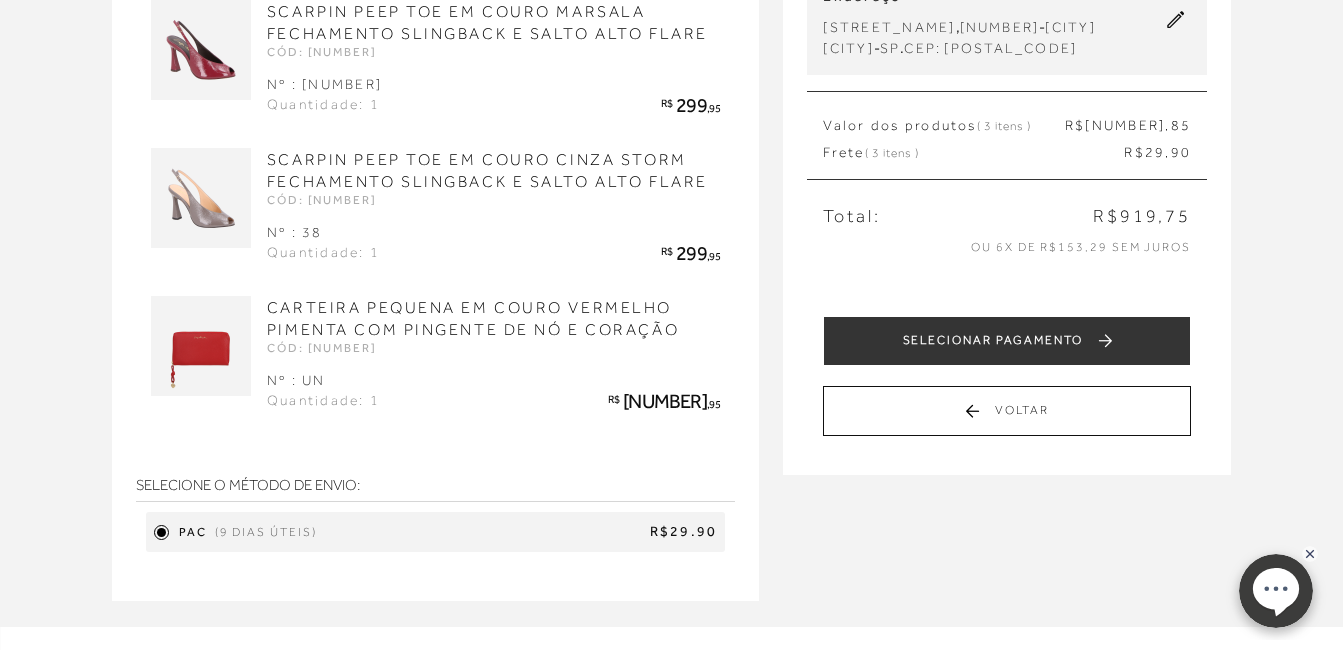 scroll, scrollTop: 275, scrollLeft: 0, axis: vertical 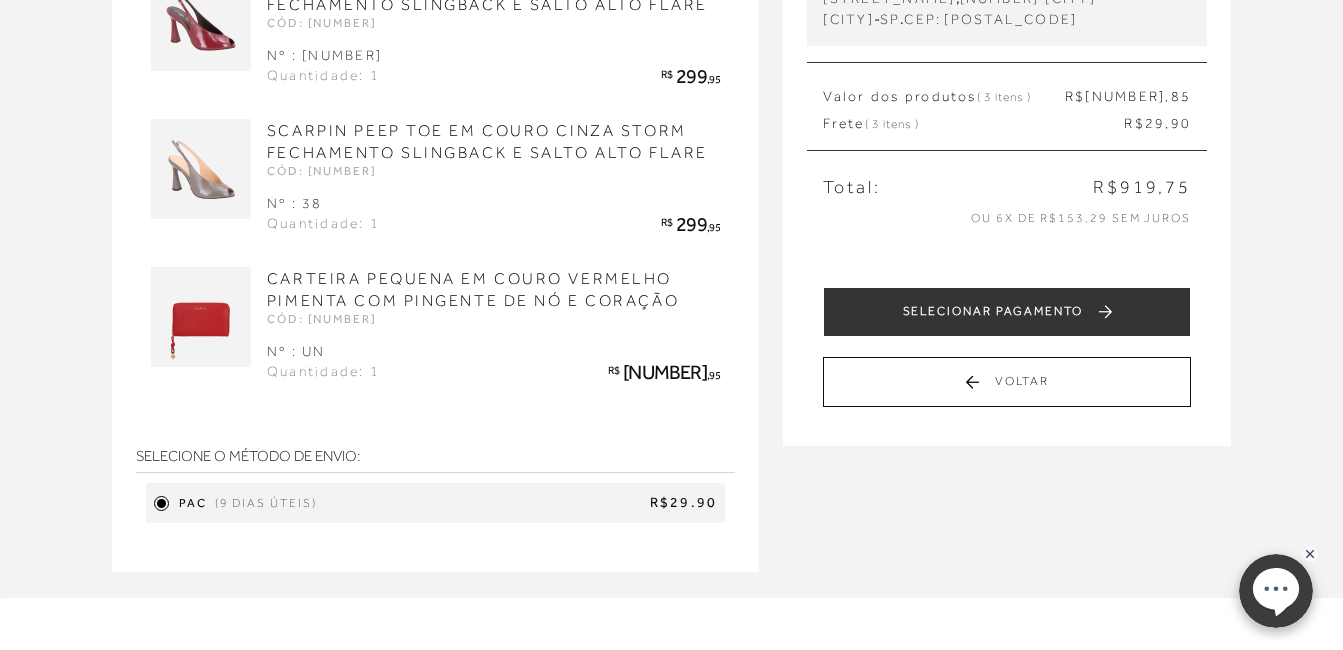 click on "Receber em casa
SCARPIN PEEP TOE EM COURO MARSALA FECHAMENTO SLINGBACK  E SALTO ALTO FLARE
CÓD: 139700064
Nº : 37
Quantidade: 1
R$ 299 R$" at bounding box center (671, 225) 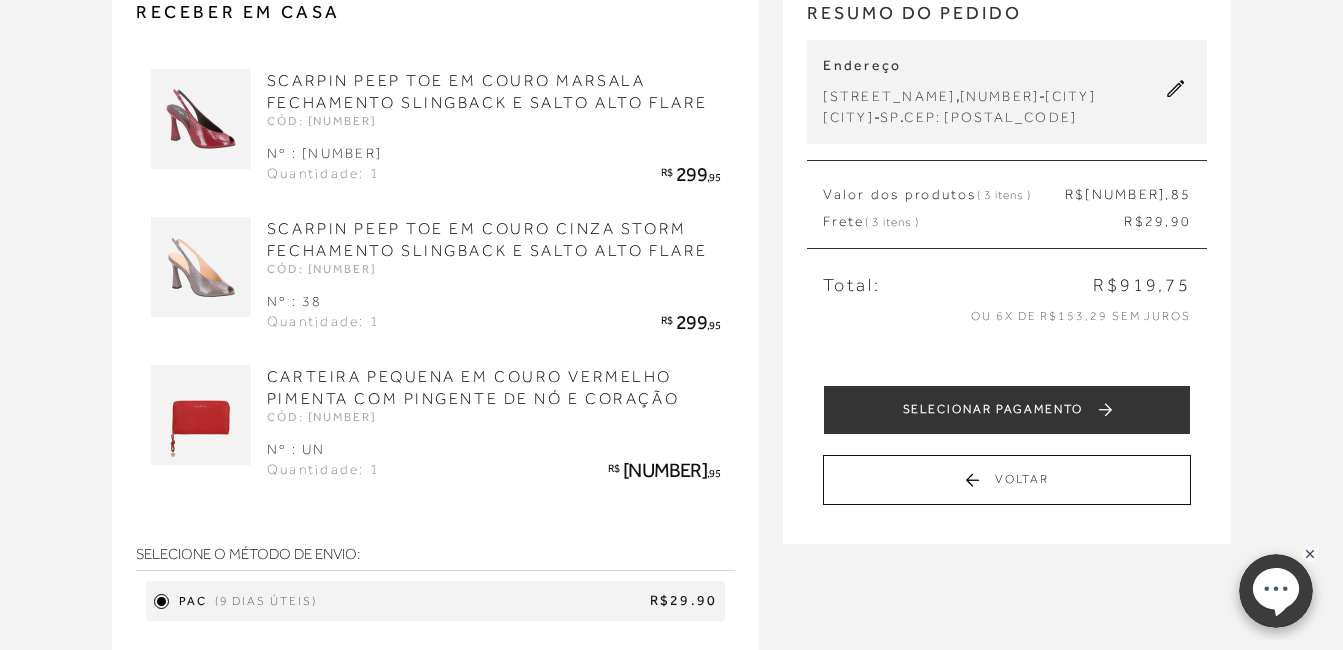 scroll, scrollTop: 163, scrollLeft: 0, axis: vertical 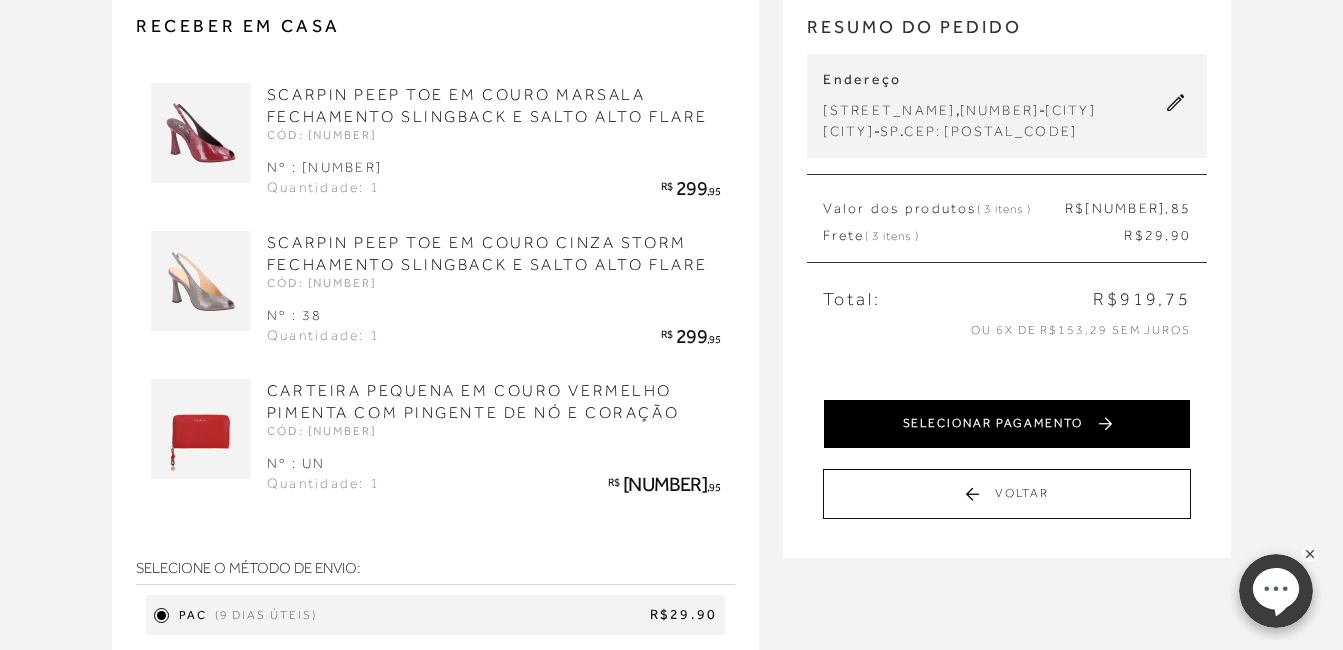 click on "SELECIONAR PAGAMENTO" at bounding box center [1007, 424] 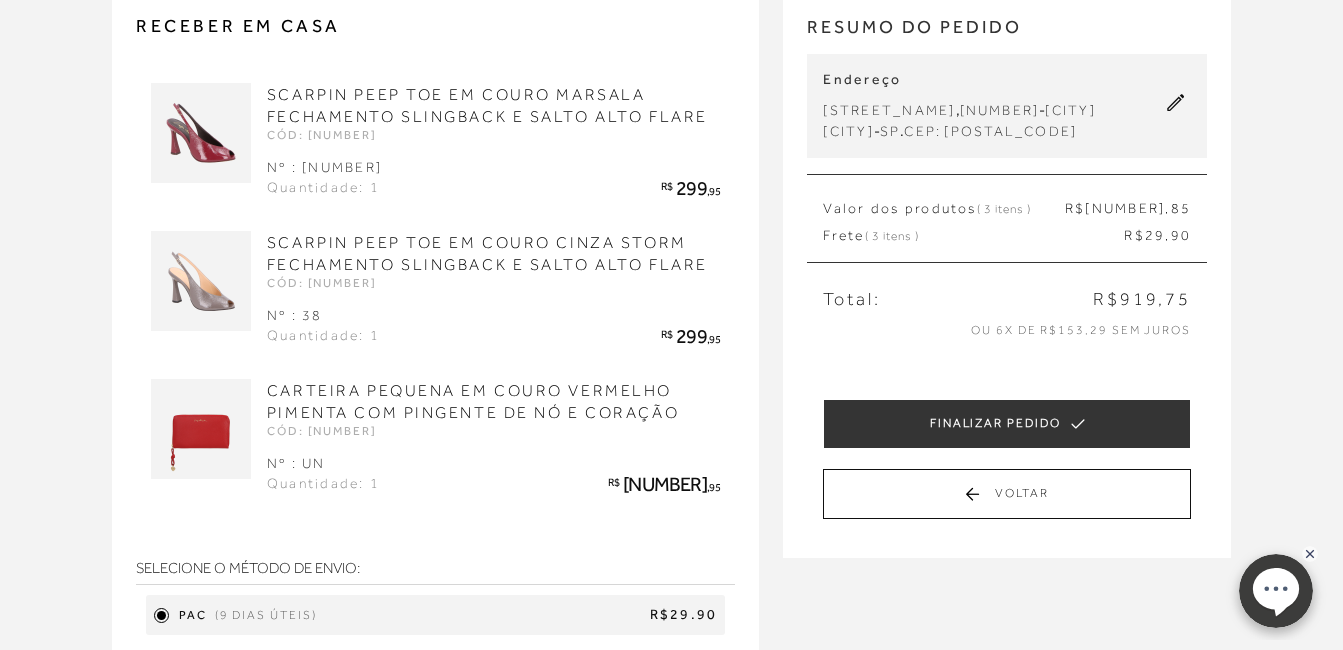 scroll, scrollTop: 0, scrollLeft: 0, axis: both 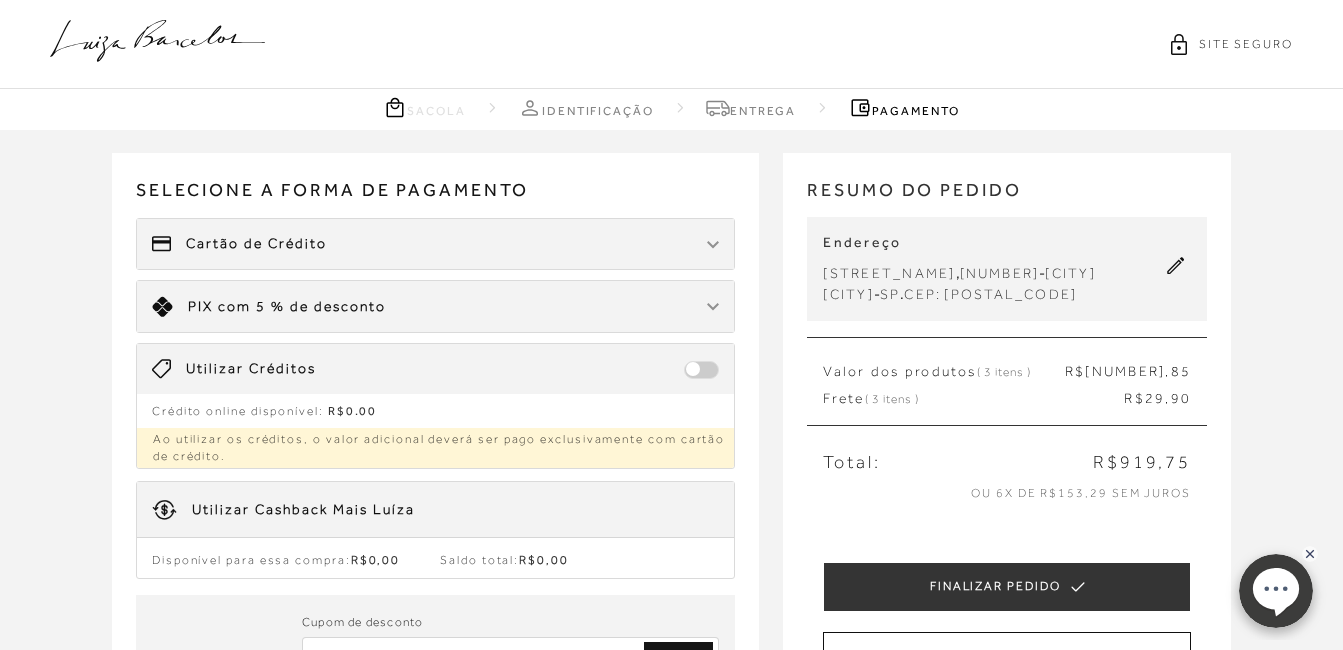 click at bounding box center (713, 245) 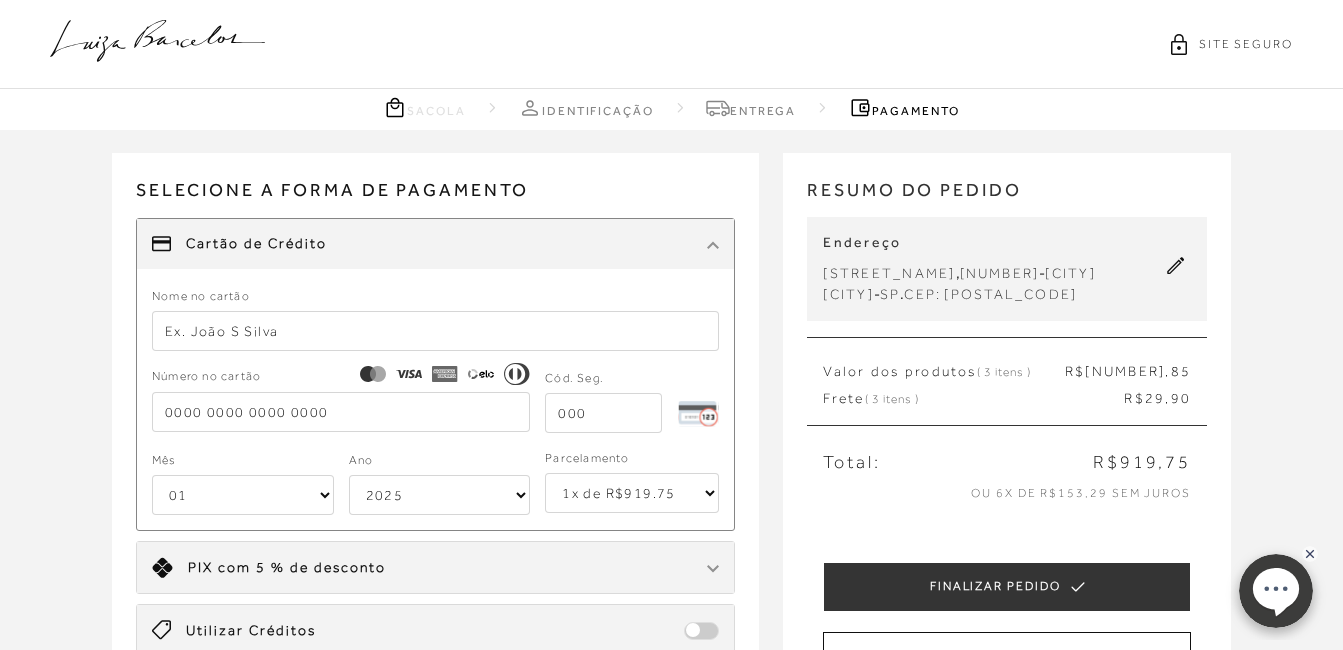 click at bounding box center [436, 331] 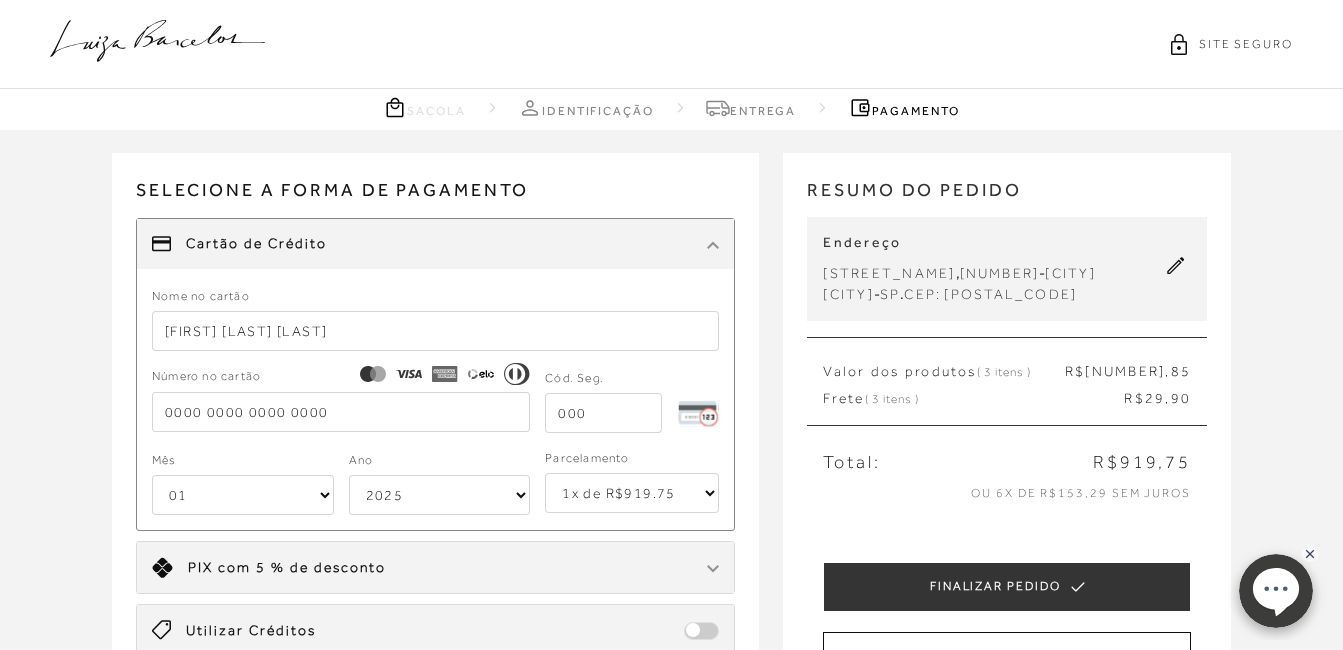 type on "5502092263783853" 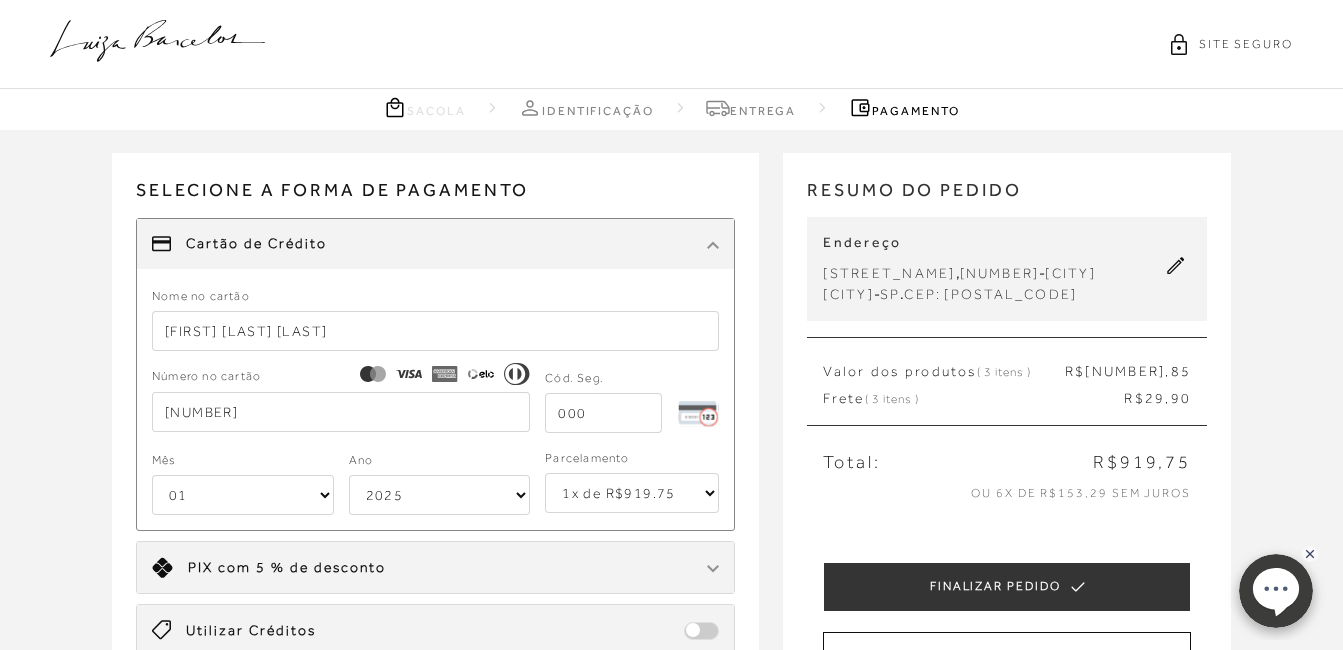 select on "12" 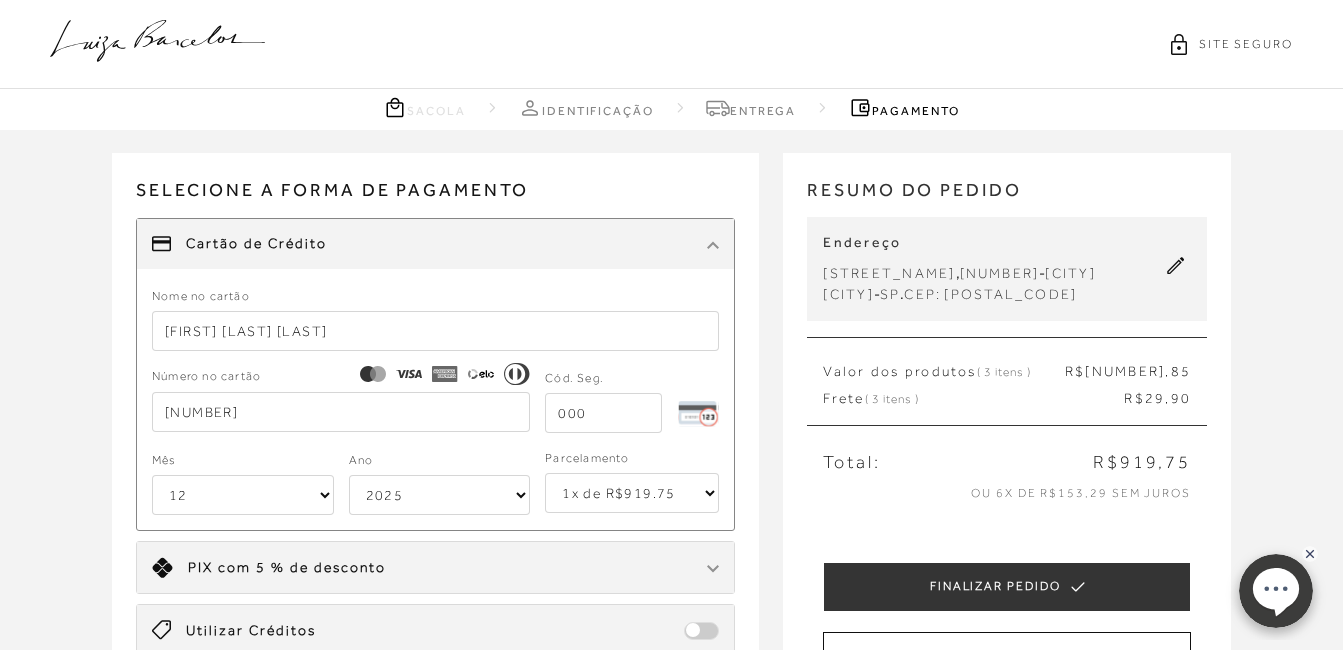 select on "2027" 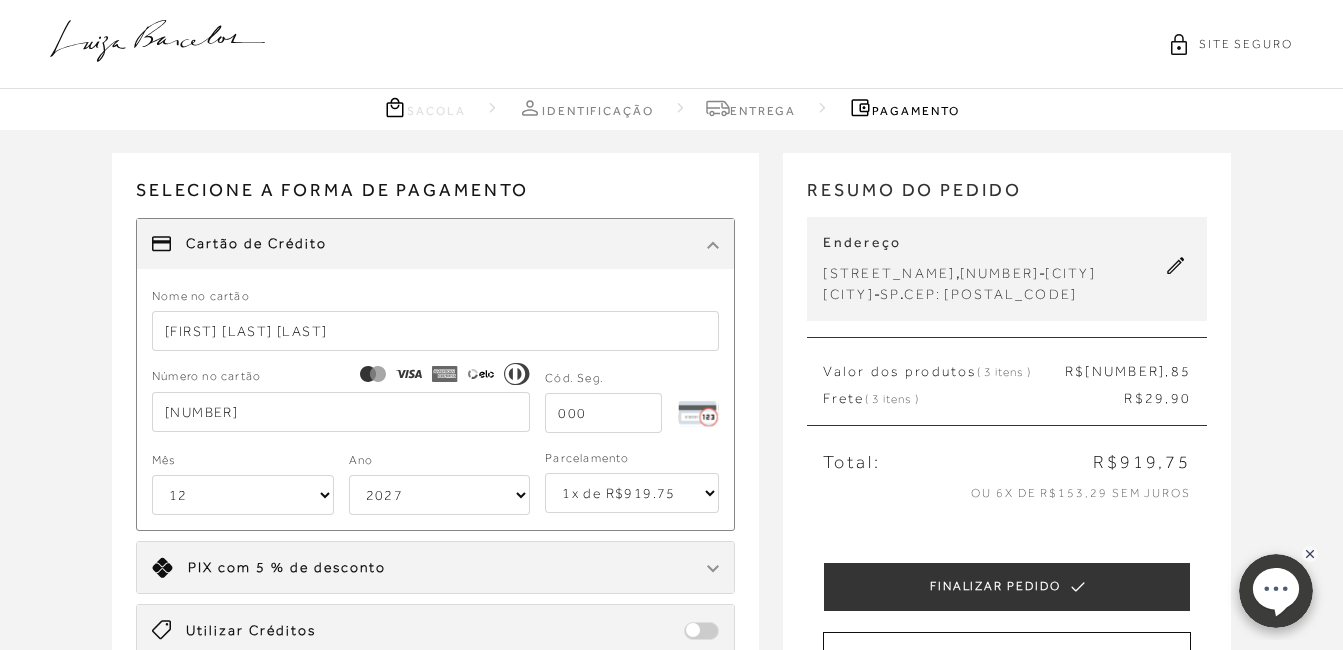 type on "5502092263783853" 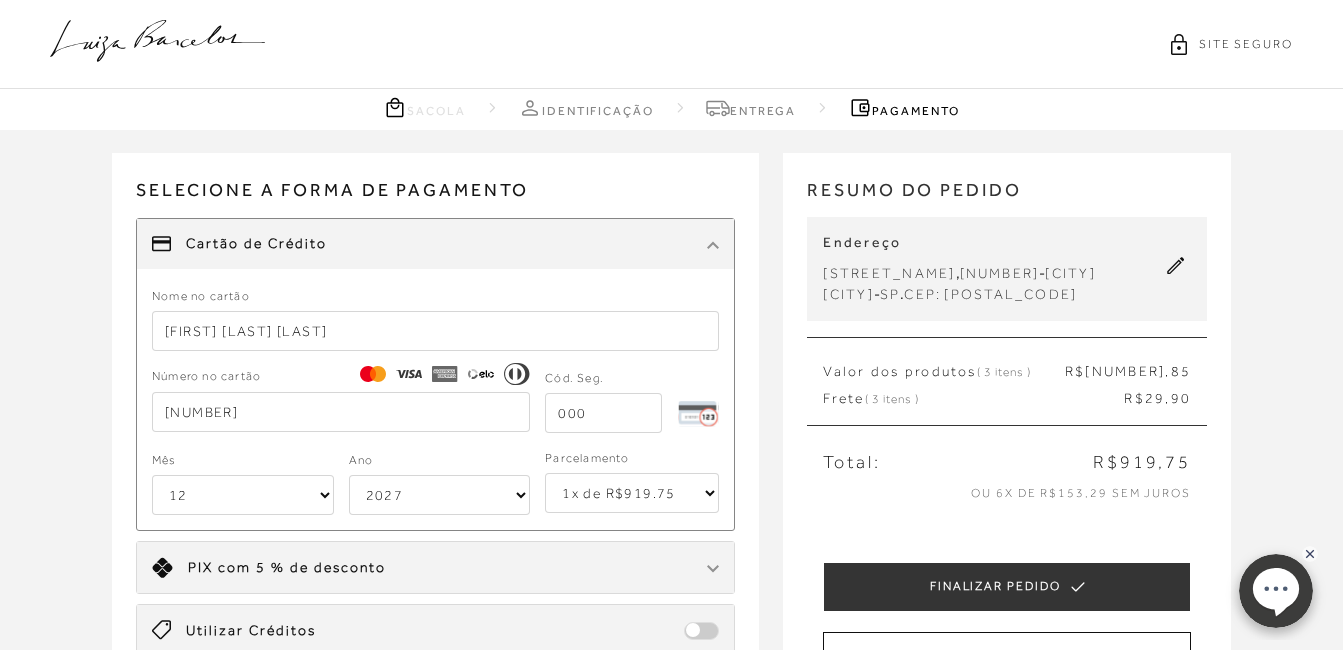 type on "VANESSA MOURTADA" 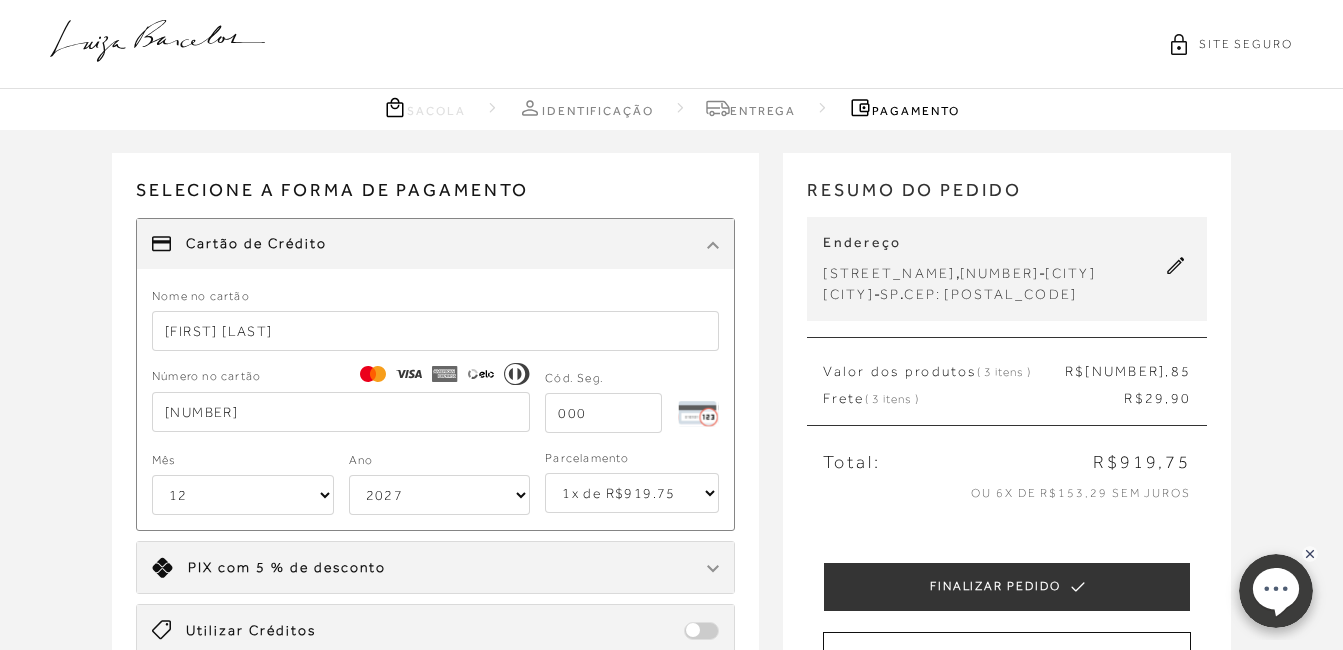 type on "734" 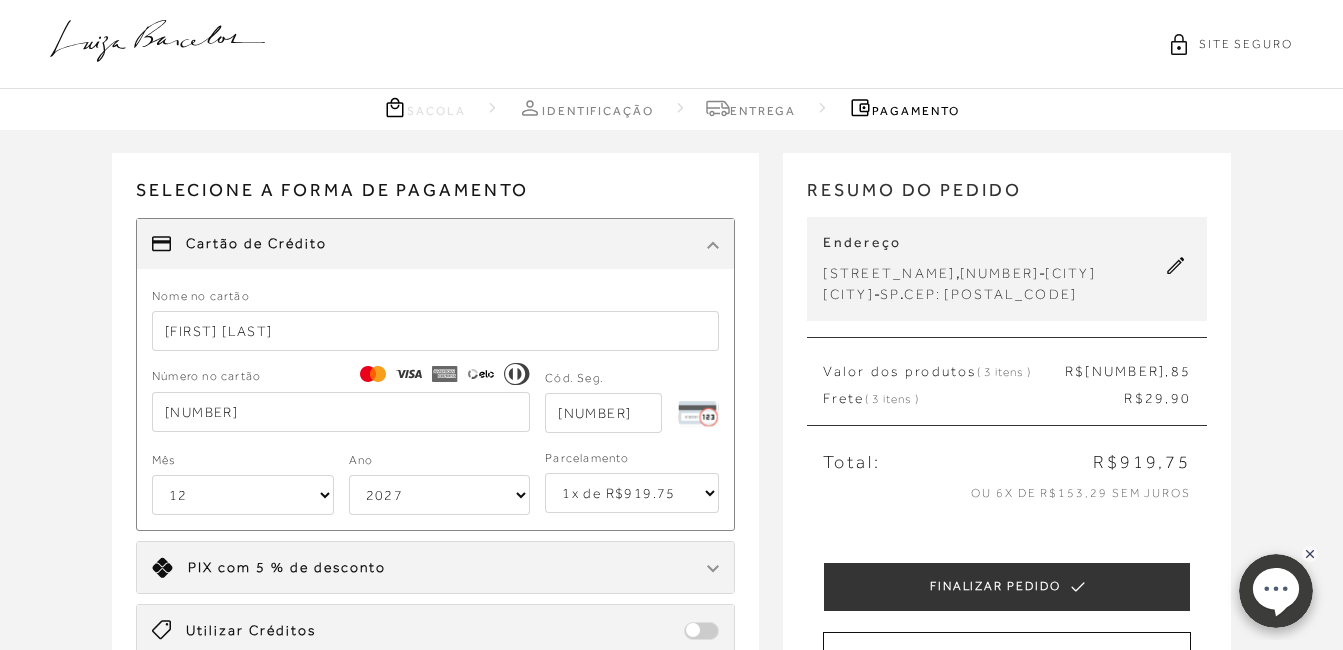 click on "1x de R$919.75 2x de R$459.88 sem juros 3x de R$306.59 sem juros 4x de R$229.94 sem juros 5x de R$183.95 sem juros 6x de R$153.30 sem juros" at bounding box center (632, 493) 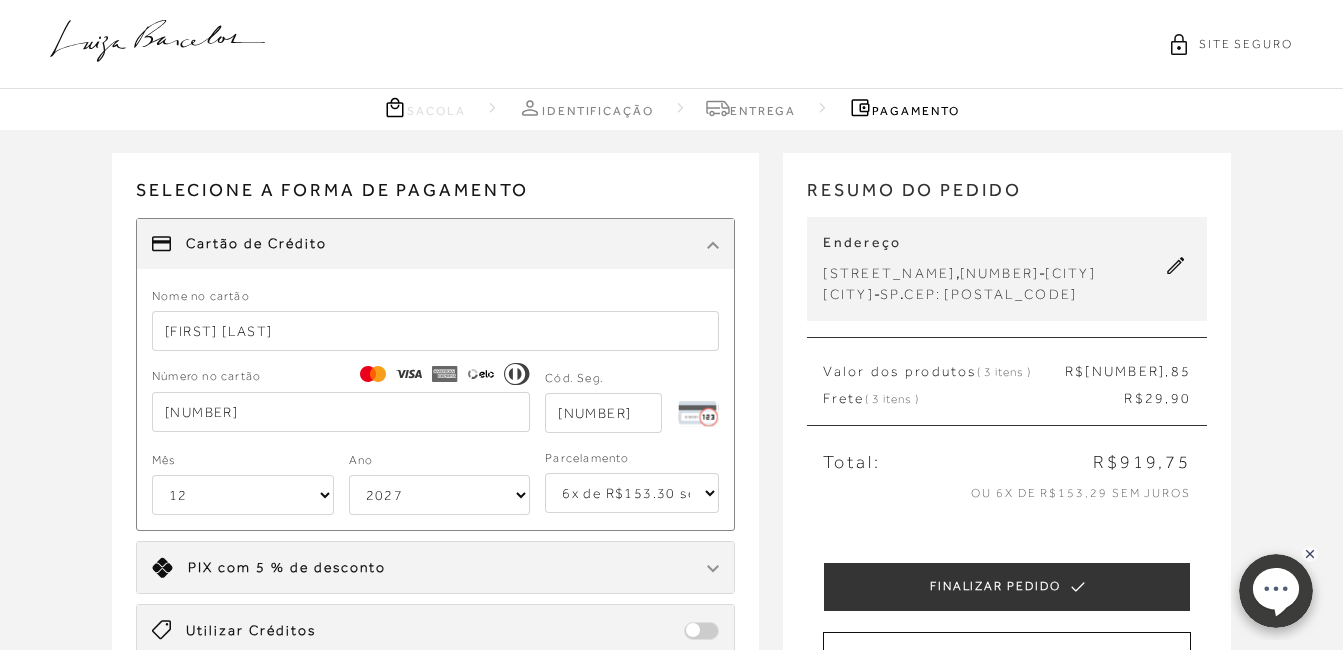 click on "1x de R$919.75 2x de R$459.88 sem juros 3x de R$306.59 sem juros 4x de R$229.94 sem juros 5x de R$183.95 sem juros 6x de R$153.30 sem juros" at bounding box center [632, 493] 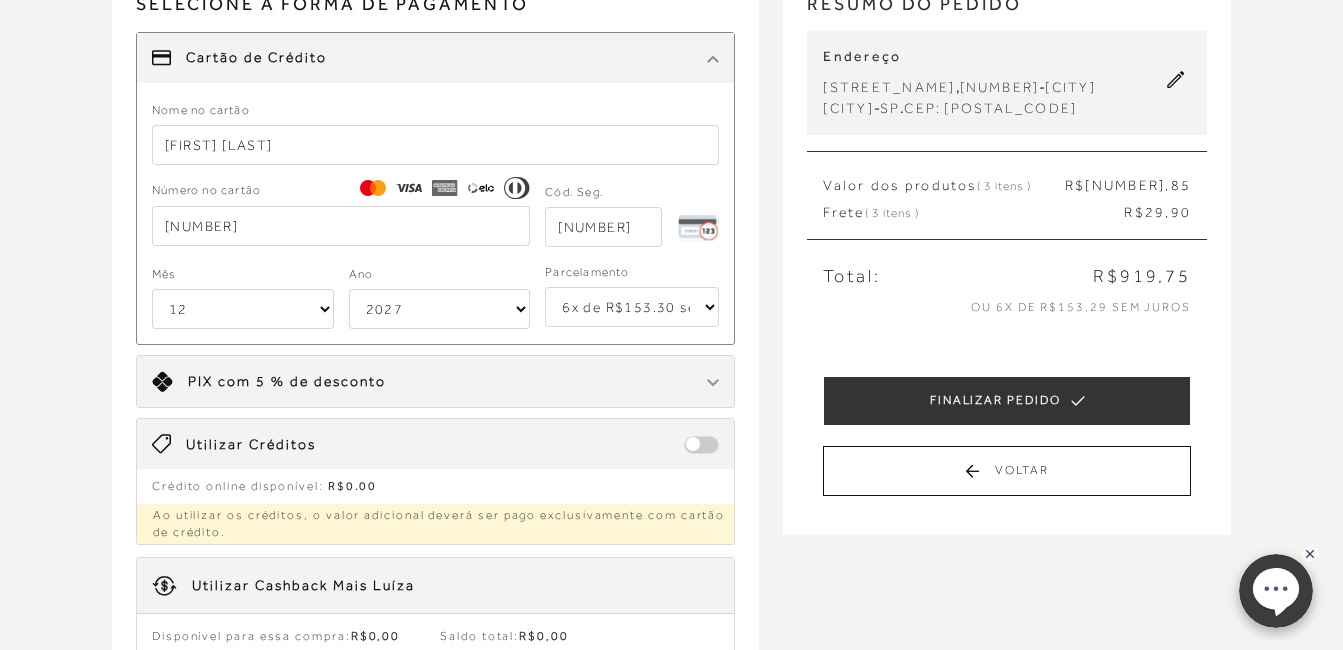 scroll, scrollTop: 104, scrollLeft: 0, axis: vertical 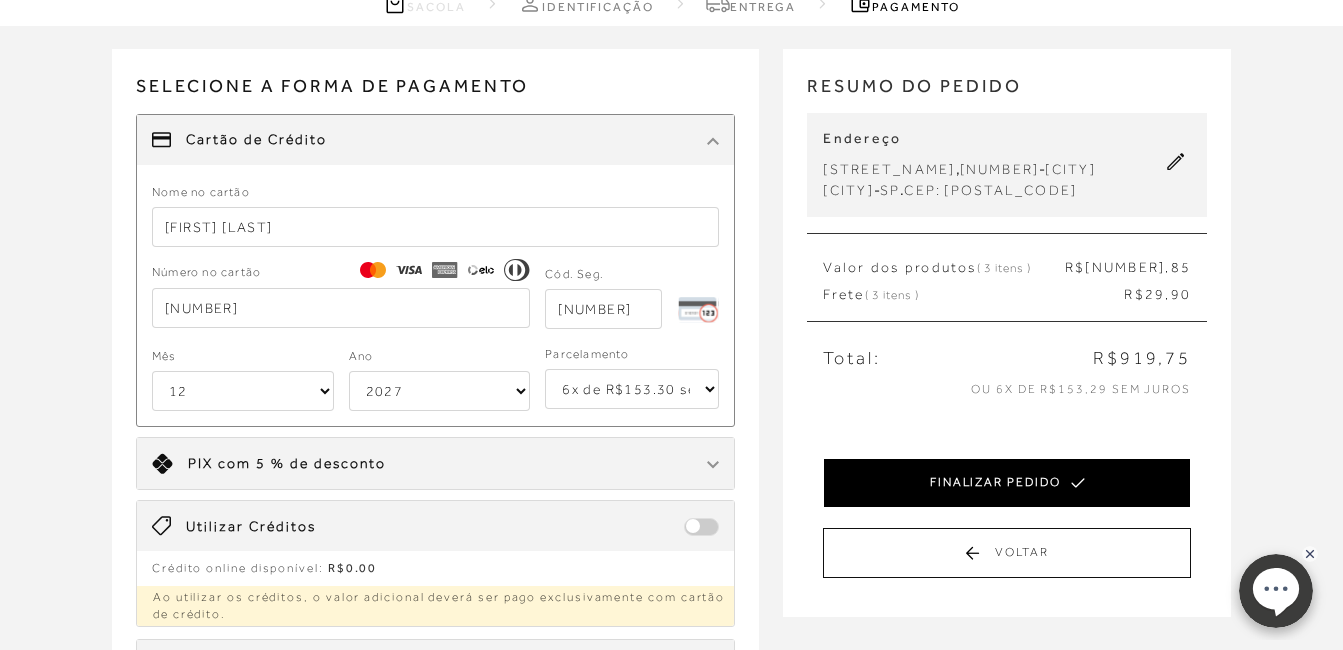click on "FINALIZAR PEDIDO" at bounding box center [1007, 483] 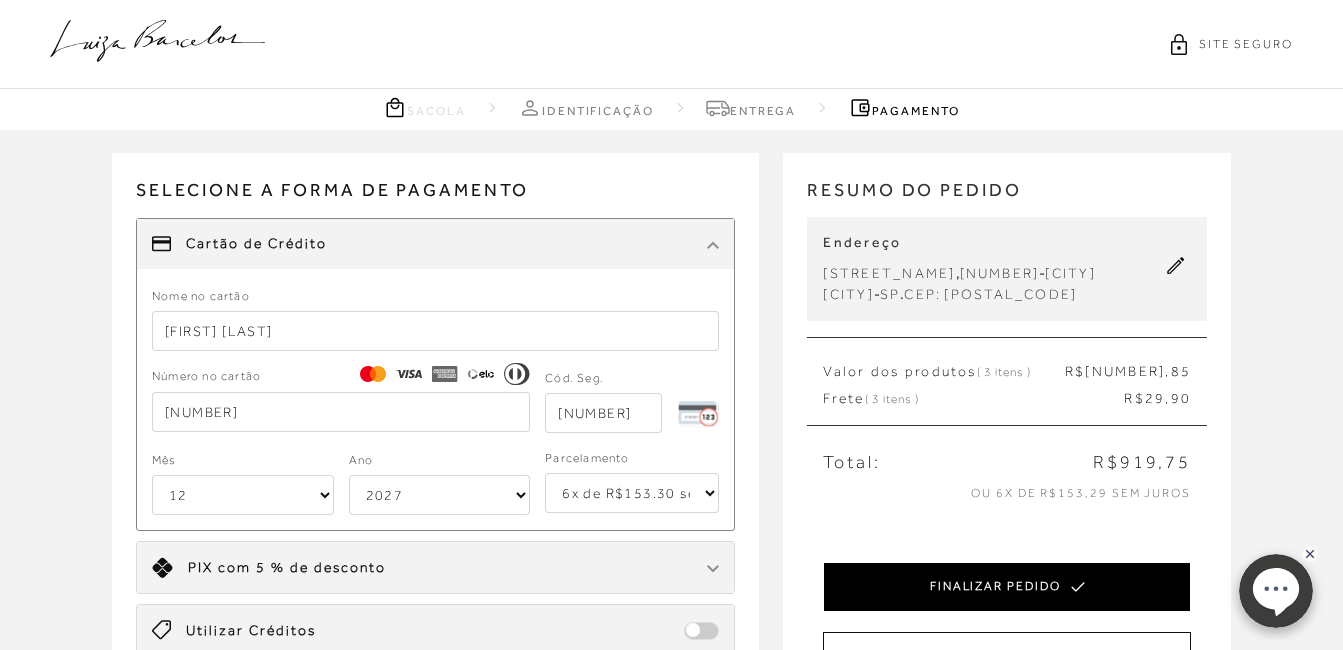 select on "12" 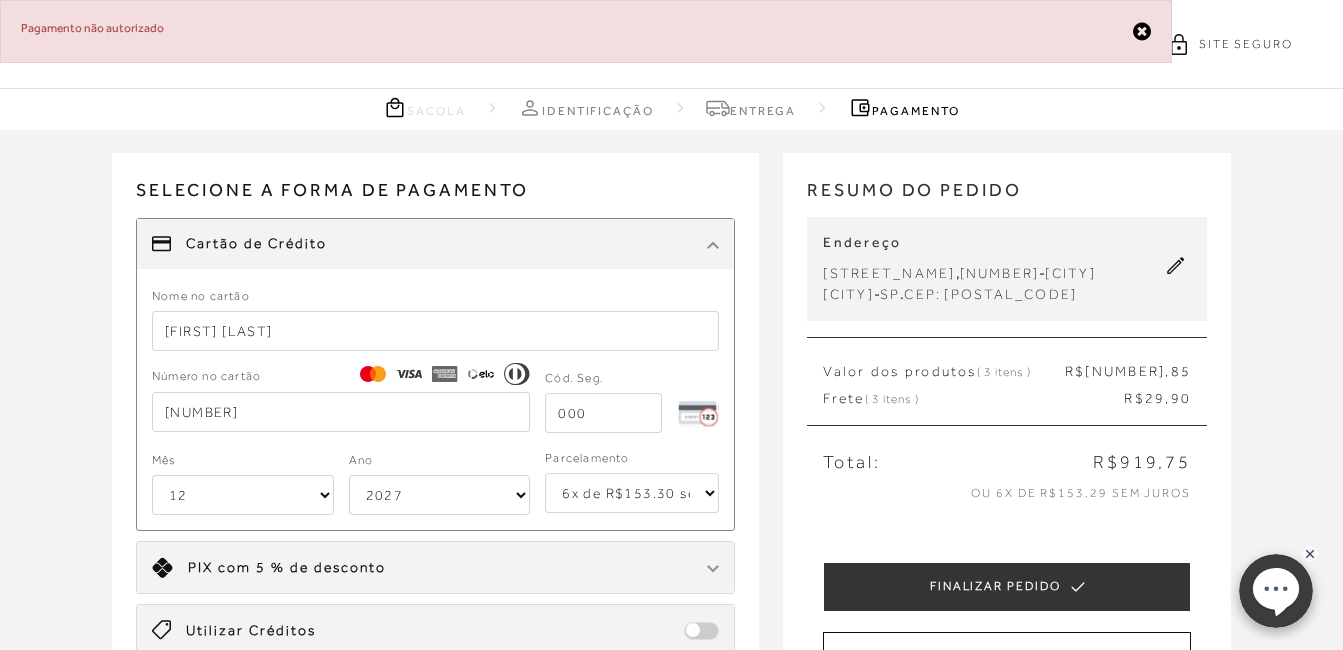 click at bounding box center (603, 413) 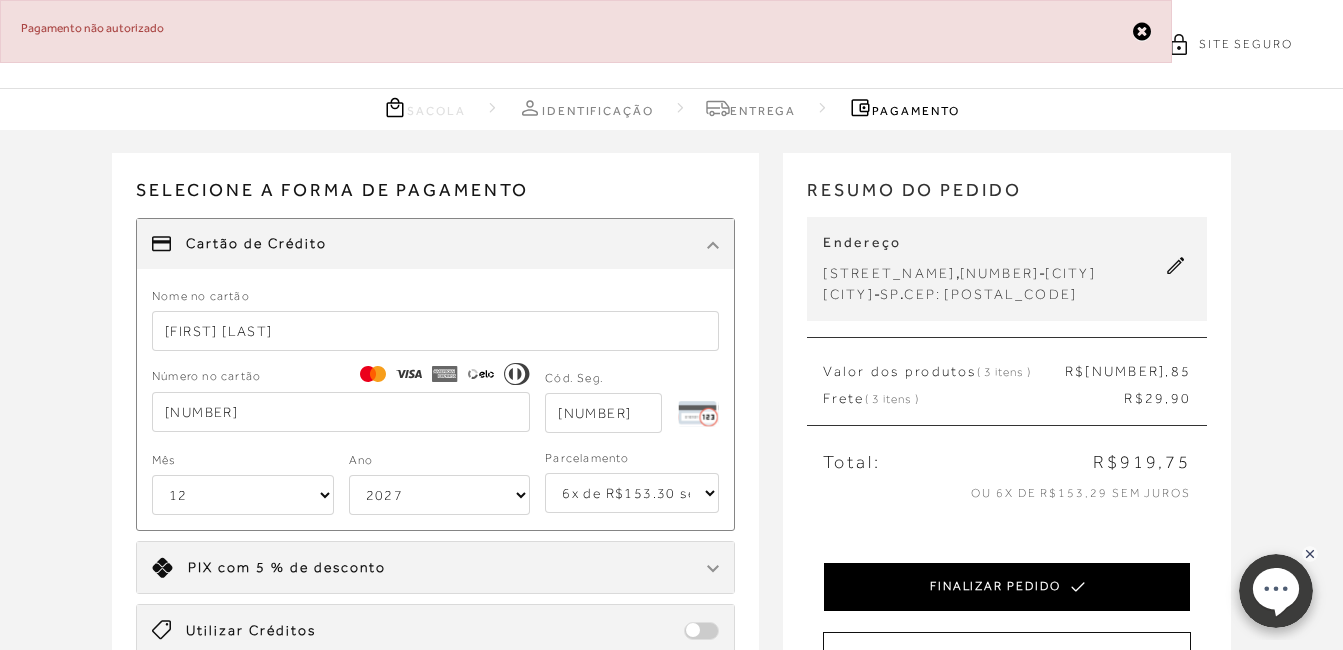 type on "607" 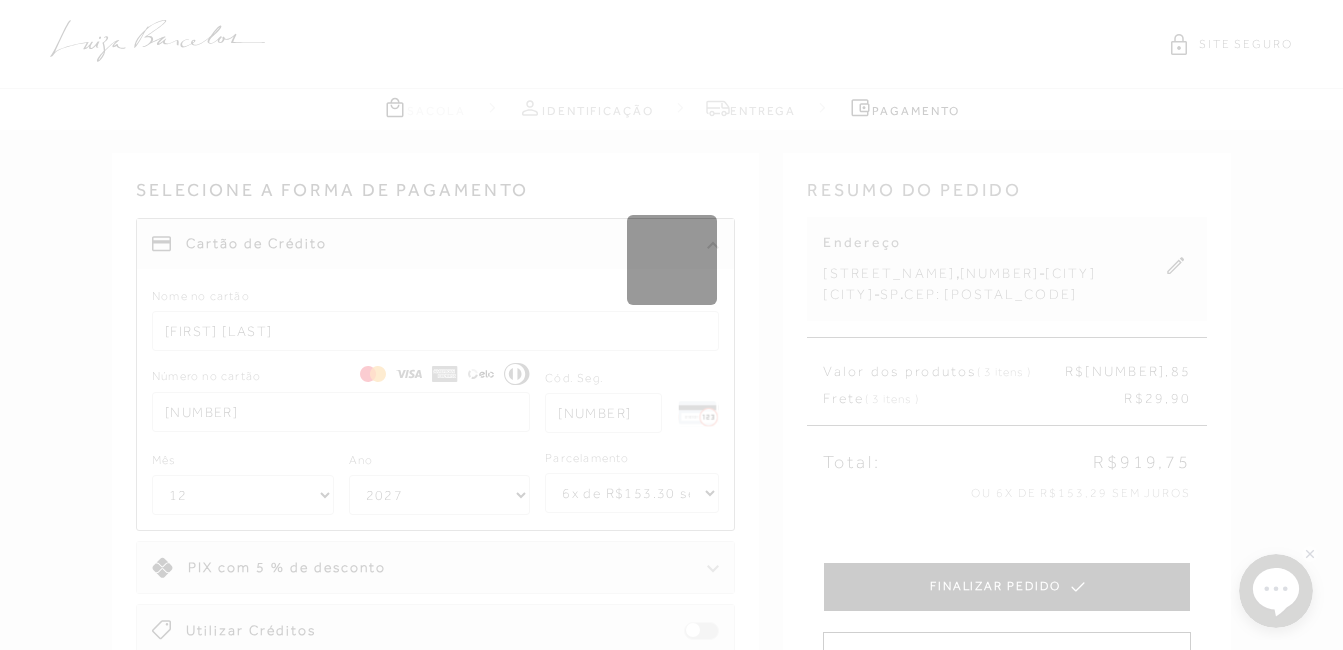 type 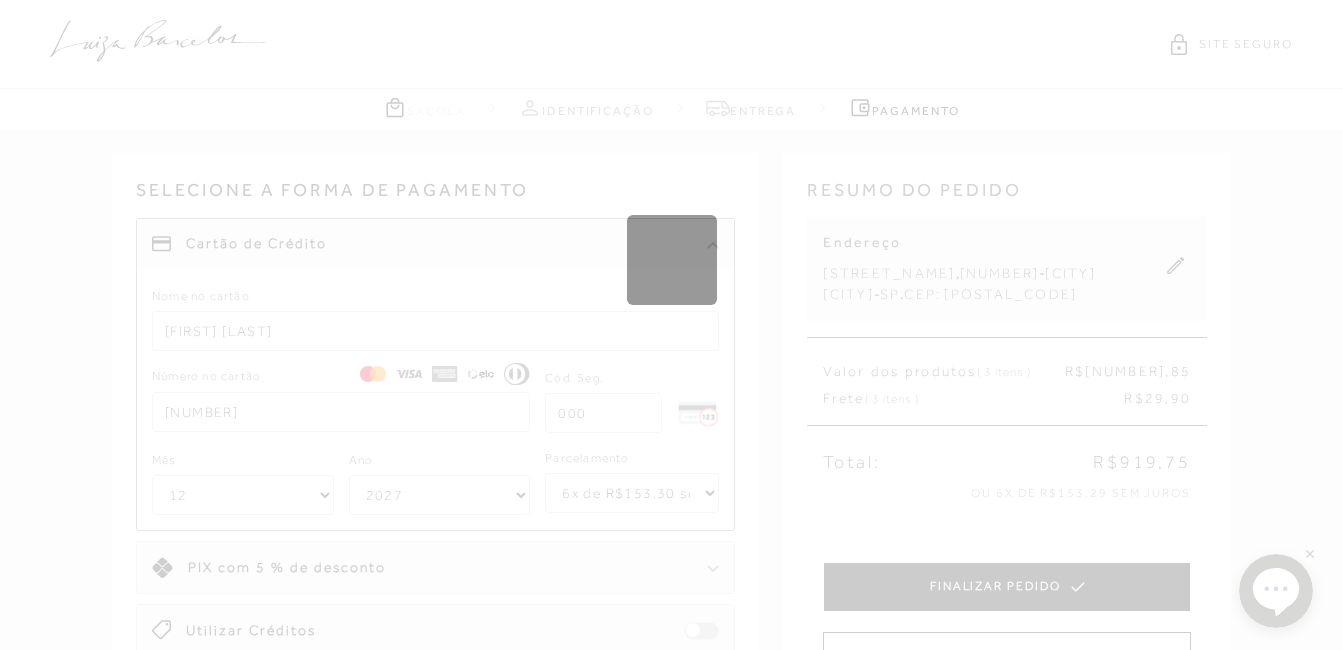 select on "1" 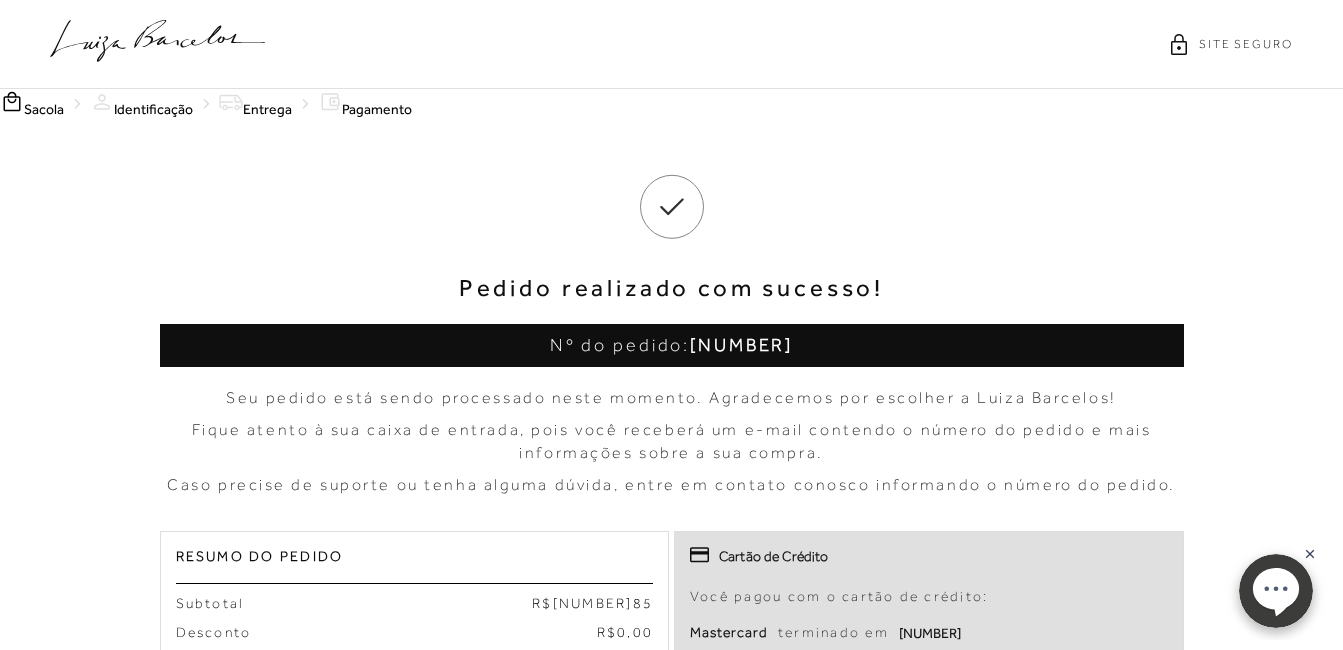 scroll, scrollTop: 0, scrollLeft: 0, axis: both 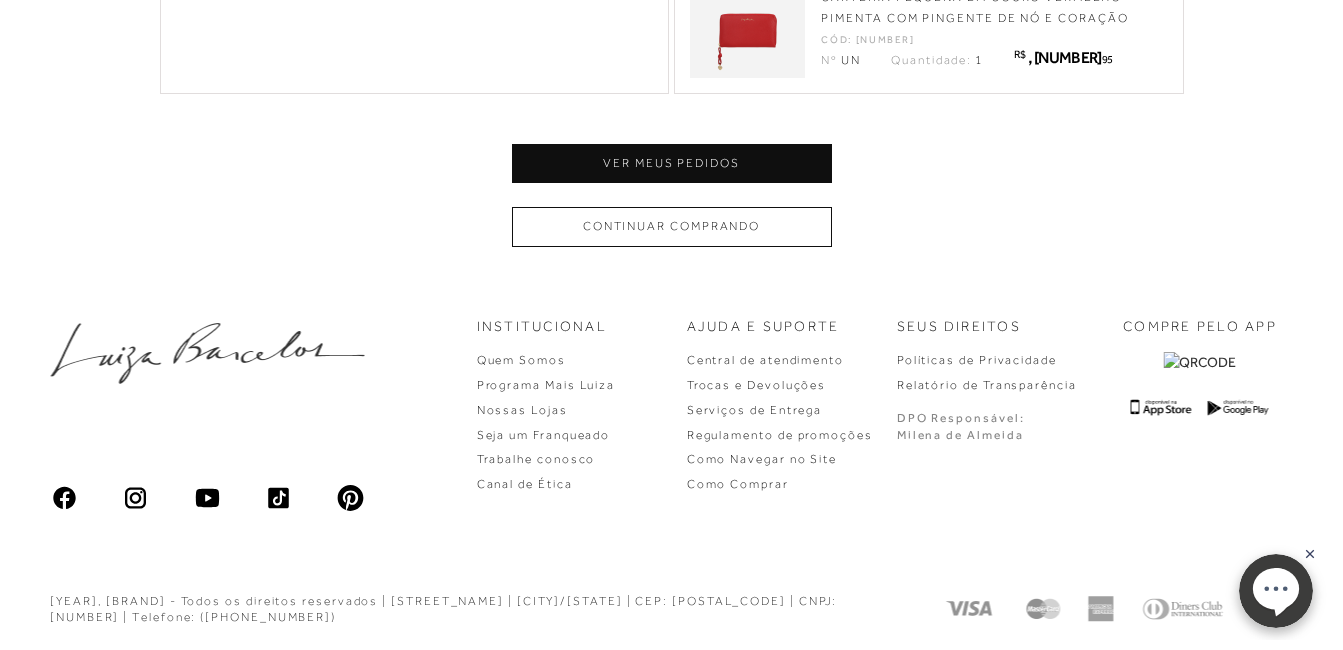 click 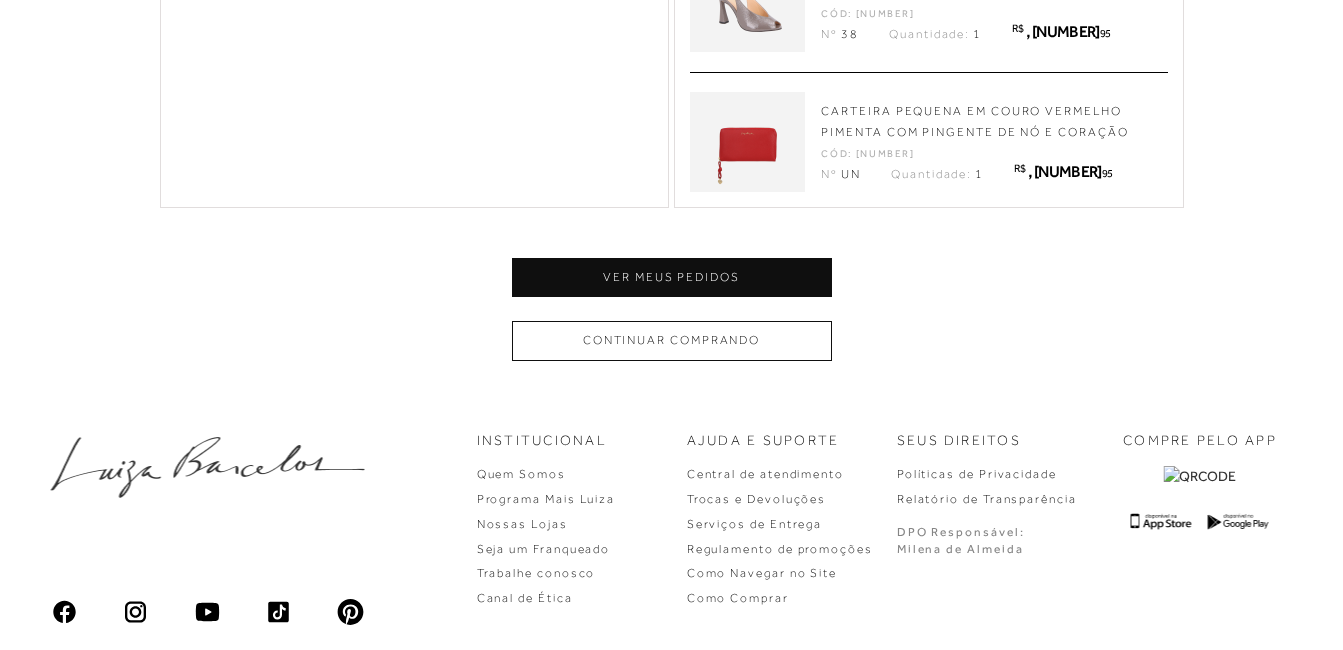 scroll, scrollTop: 1144, scrollLeft: 0, axis: vertical 